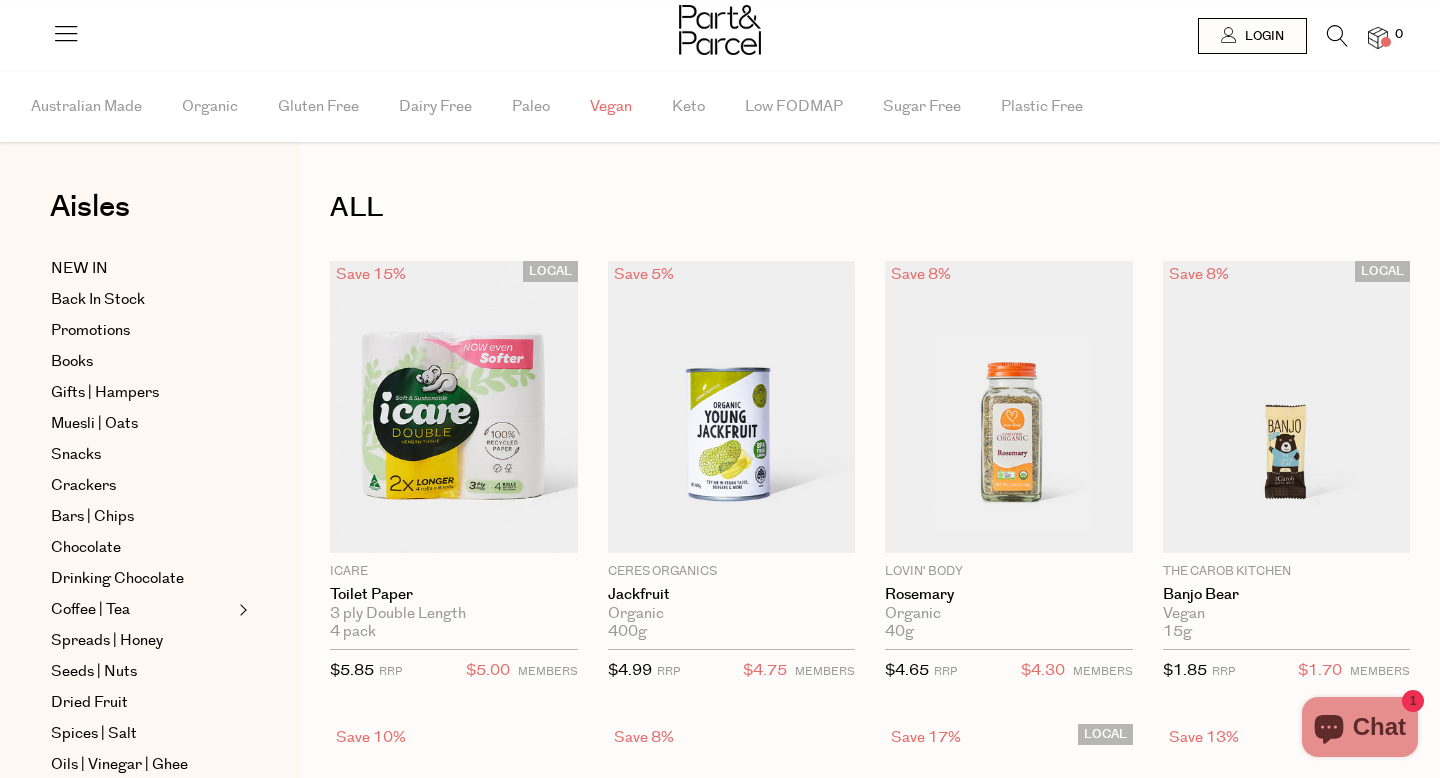scroll, scrollTop: 0, scrollLeft: 0, axis: both 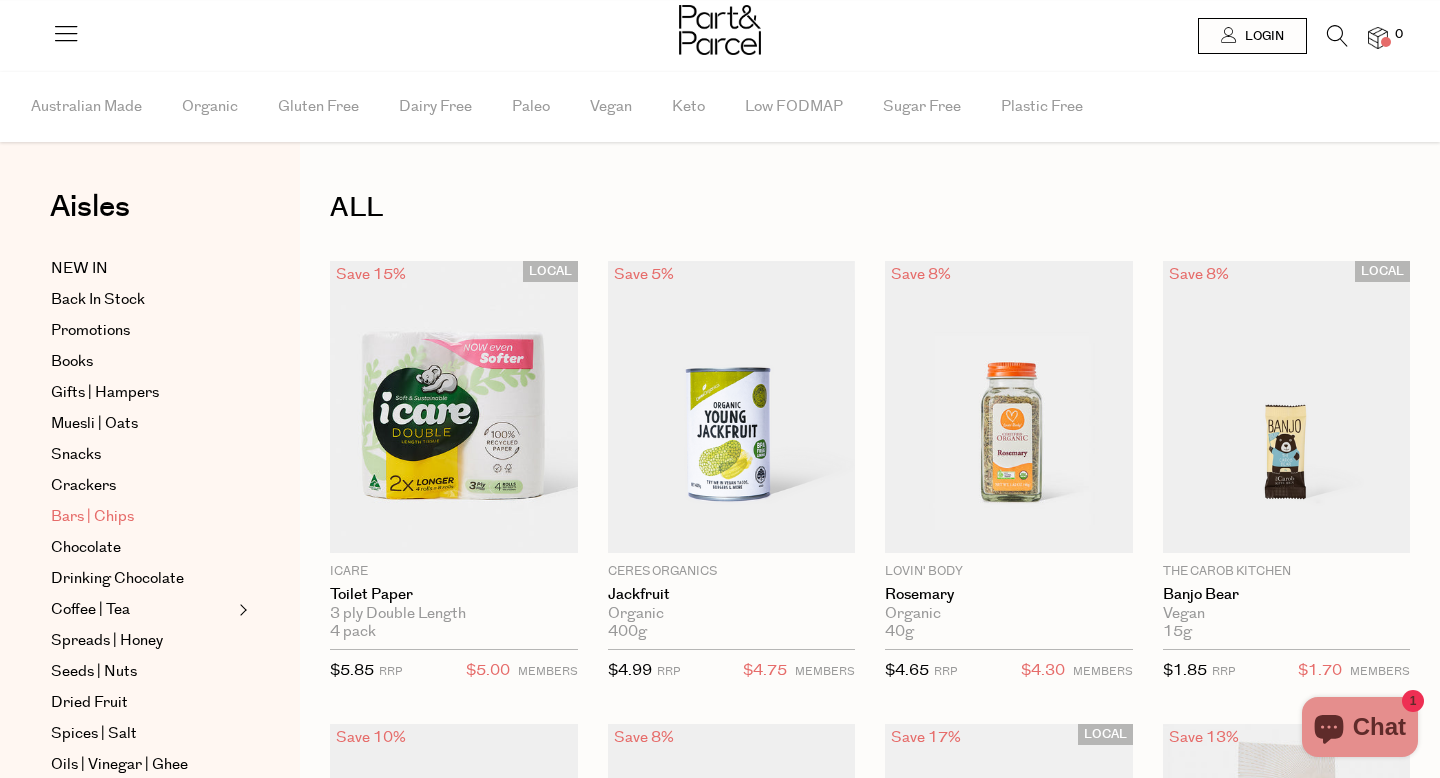 click on "Bars | Chips" at bounding box center (92, 517) 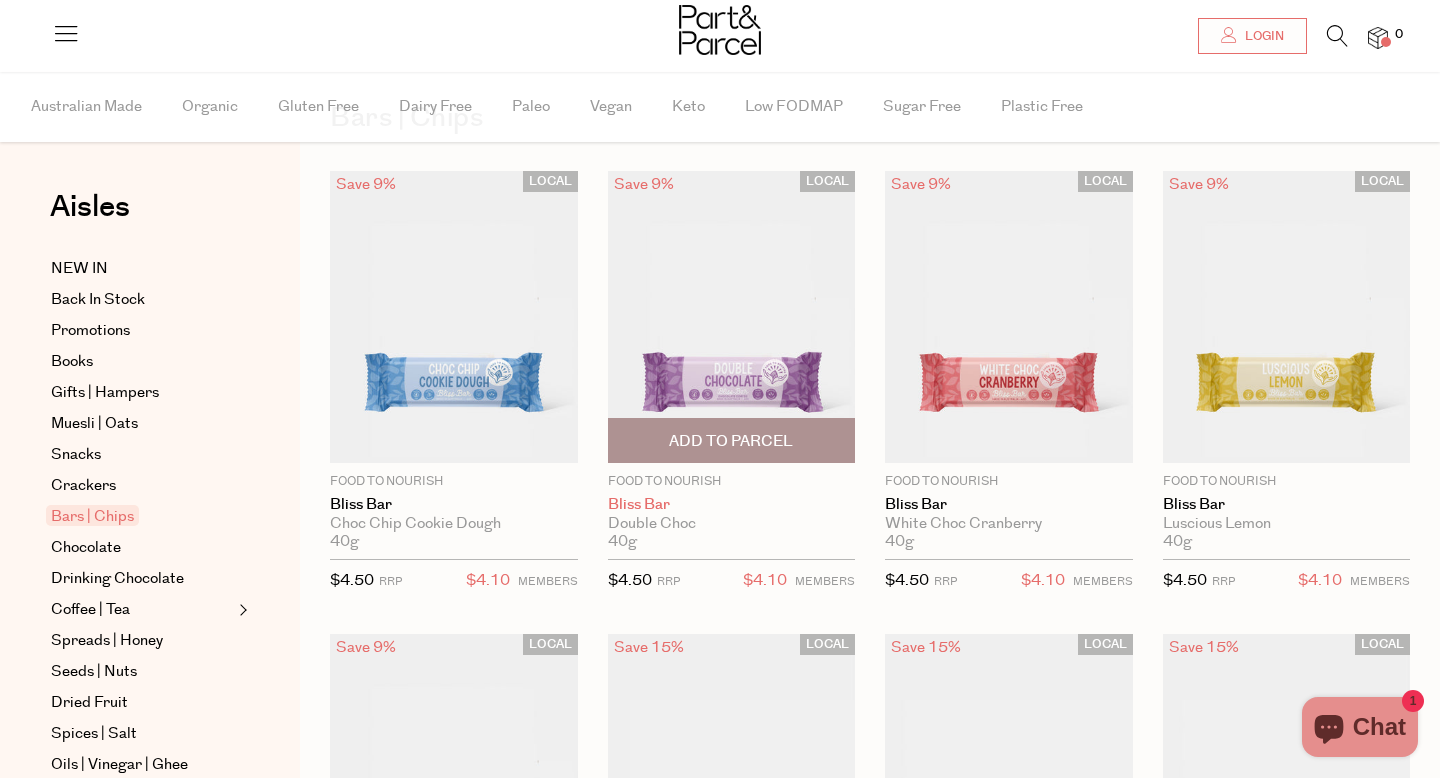 scroll, scrollTop: 89, scrollLeft: 0, axis: vertical 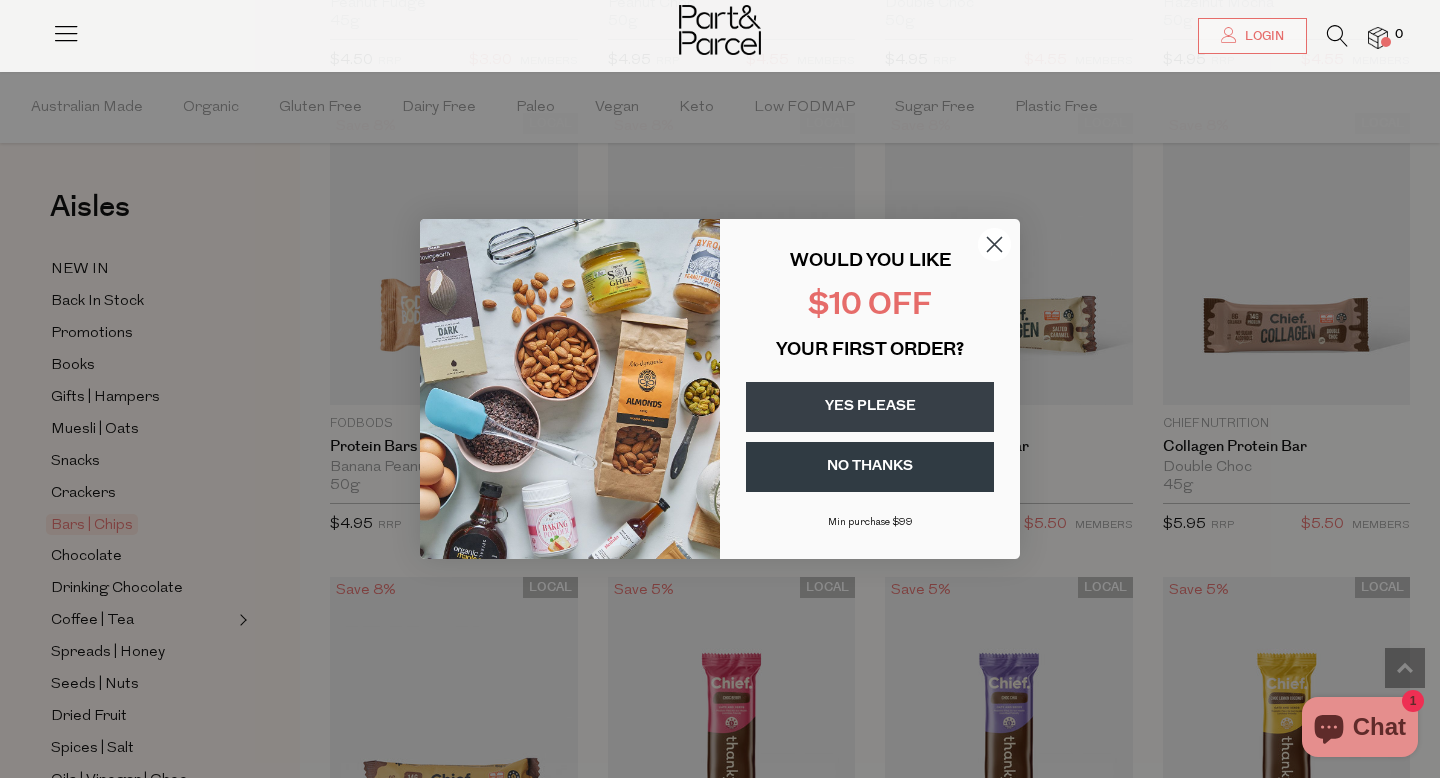click 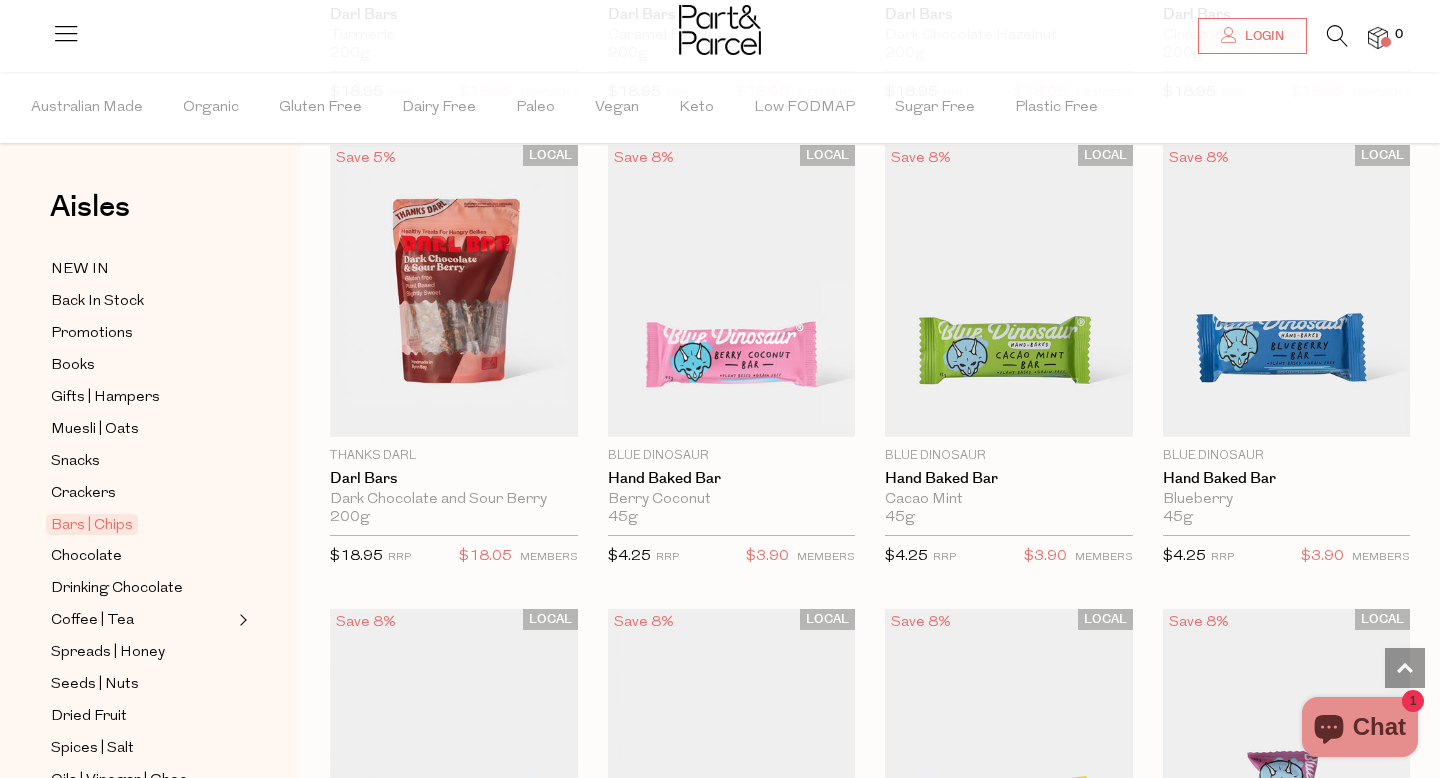scroll, scrollTop: 3361, scrollLeft: 0, axis: vertical 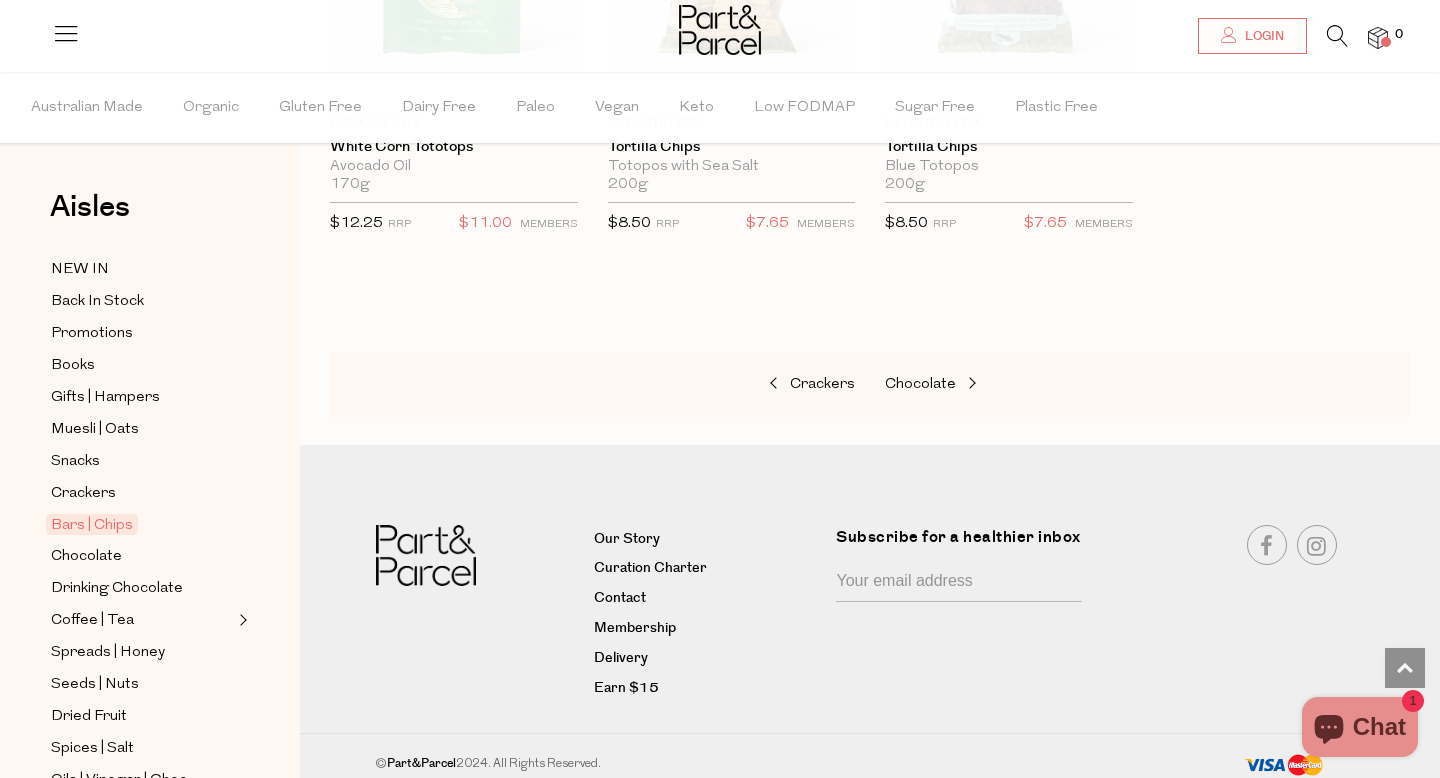 drag, startPoint x: 453, startPoint y: 593, endPoint x: 1103, endPoint y: 56, distance: 843.1305 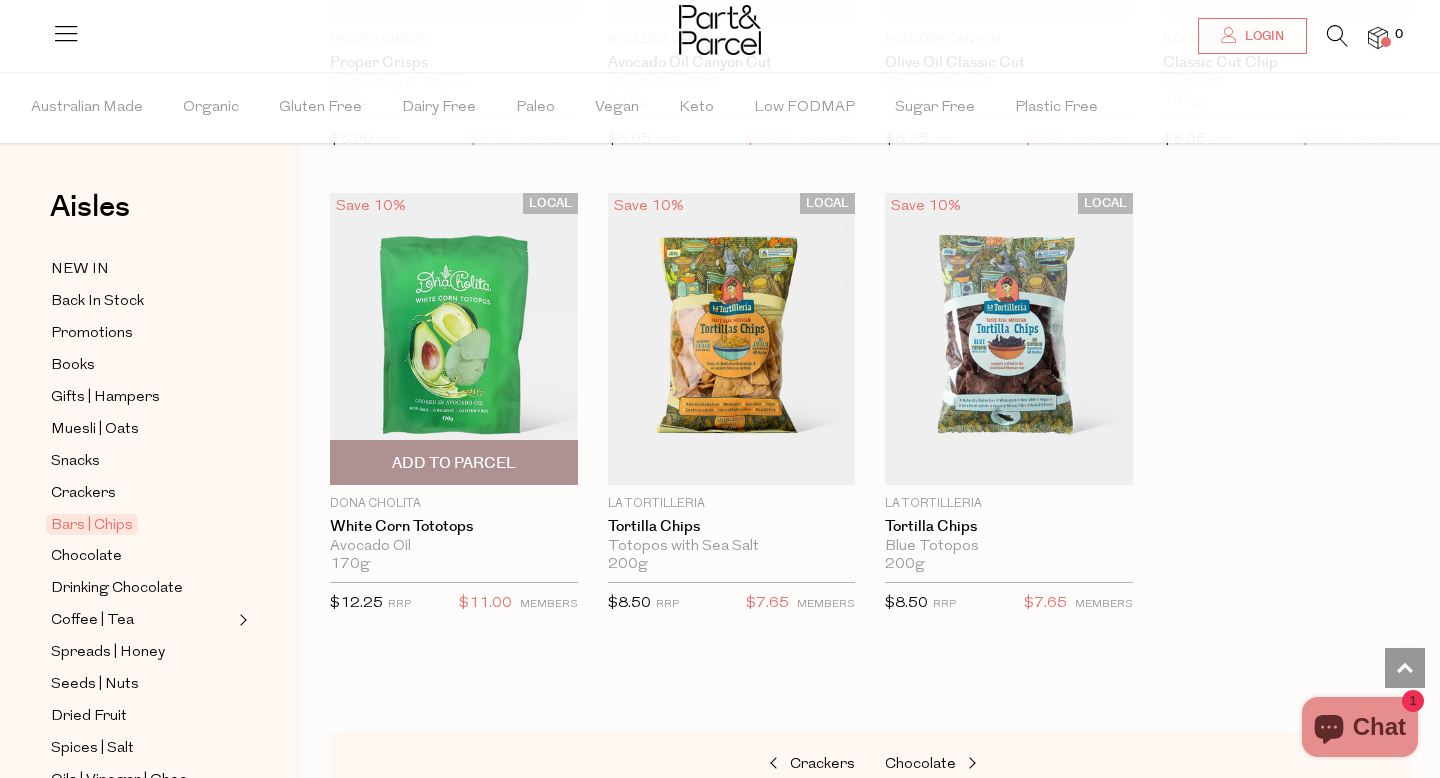 scroll, scrollTop: 7924, scrollLeft: 0, axis: vertical 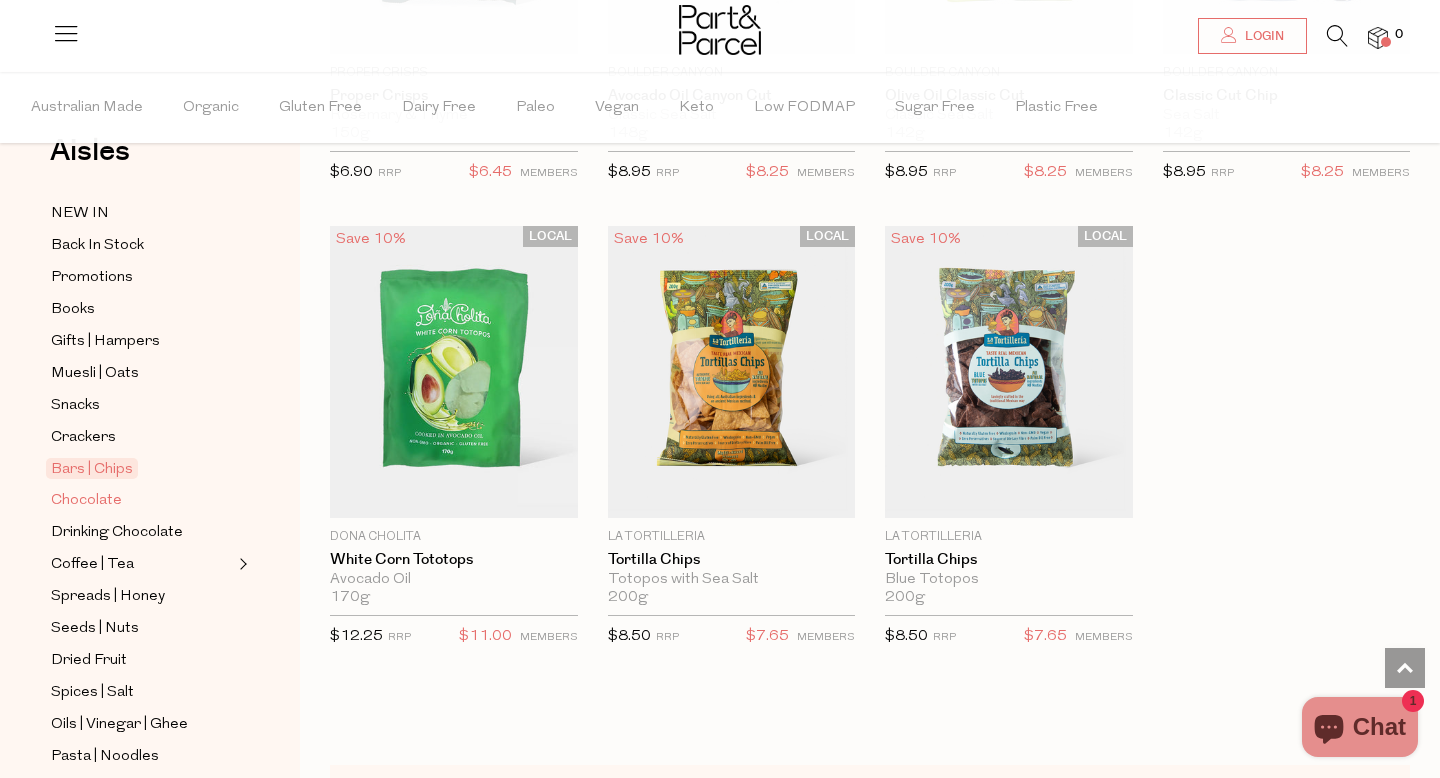 click on "Chocolate" at bounding box center (86, 501) 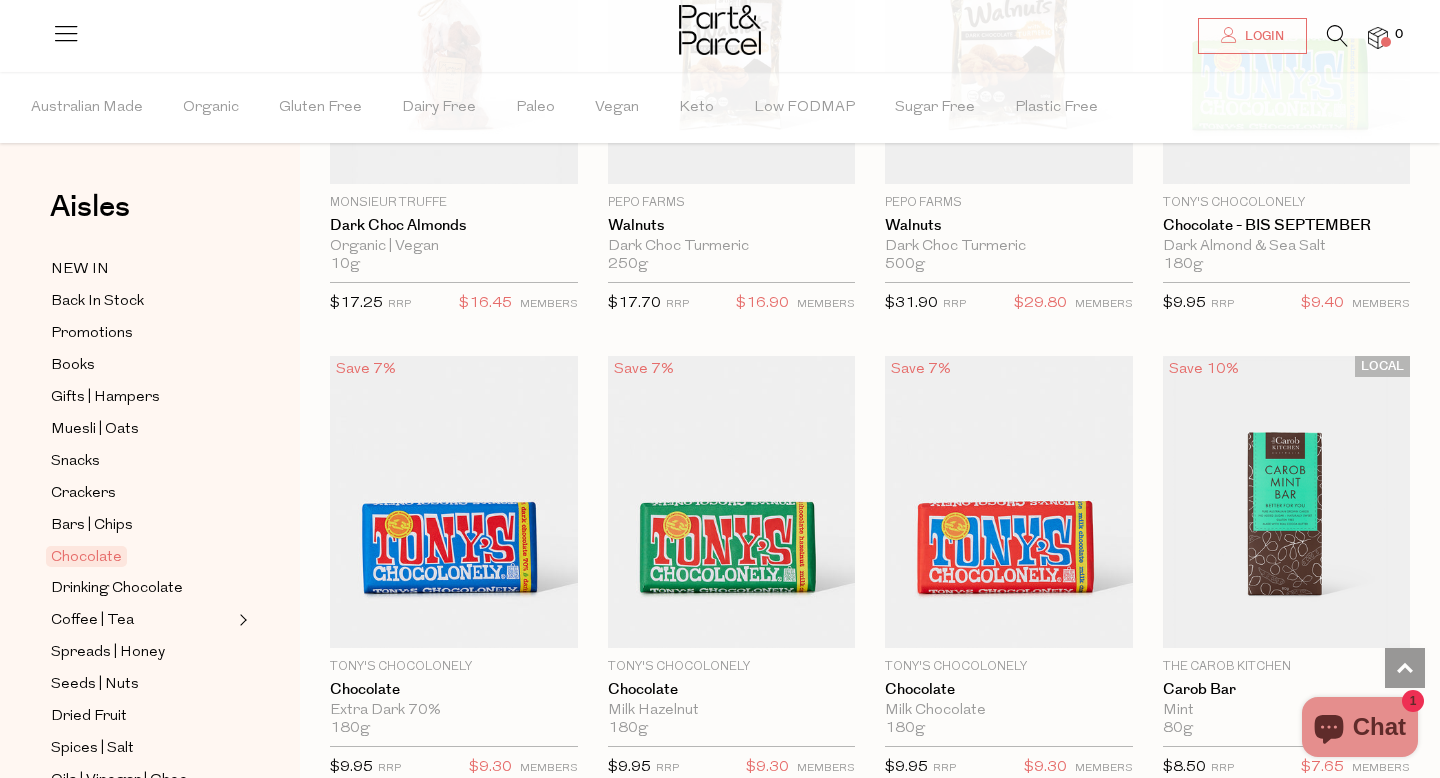 scroll, scrollTop: 4767, scrollLeft: 0, axis: vertical 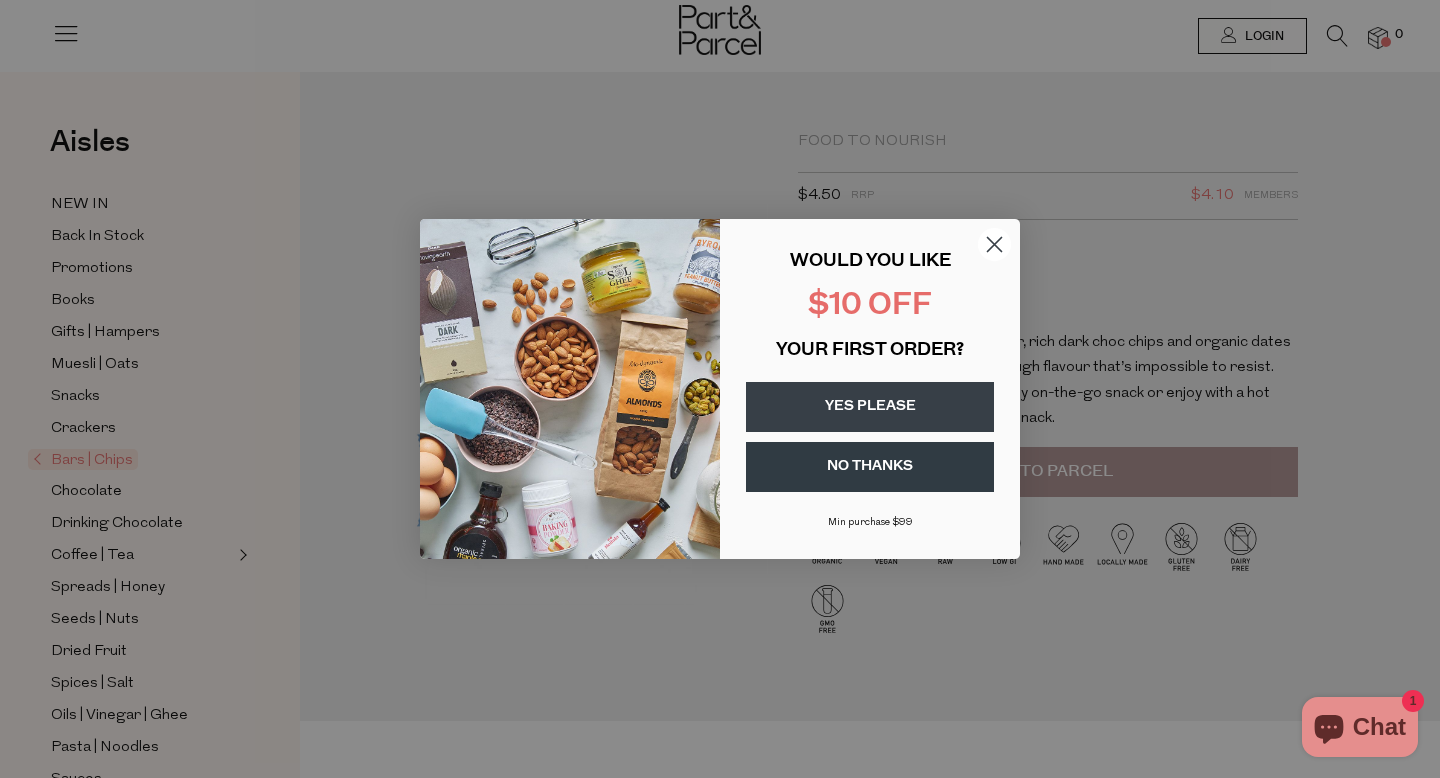 click 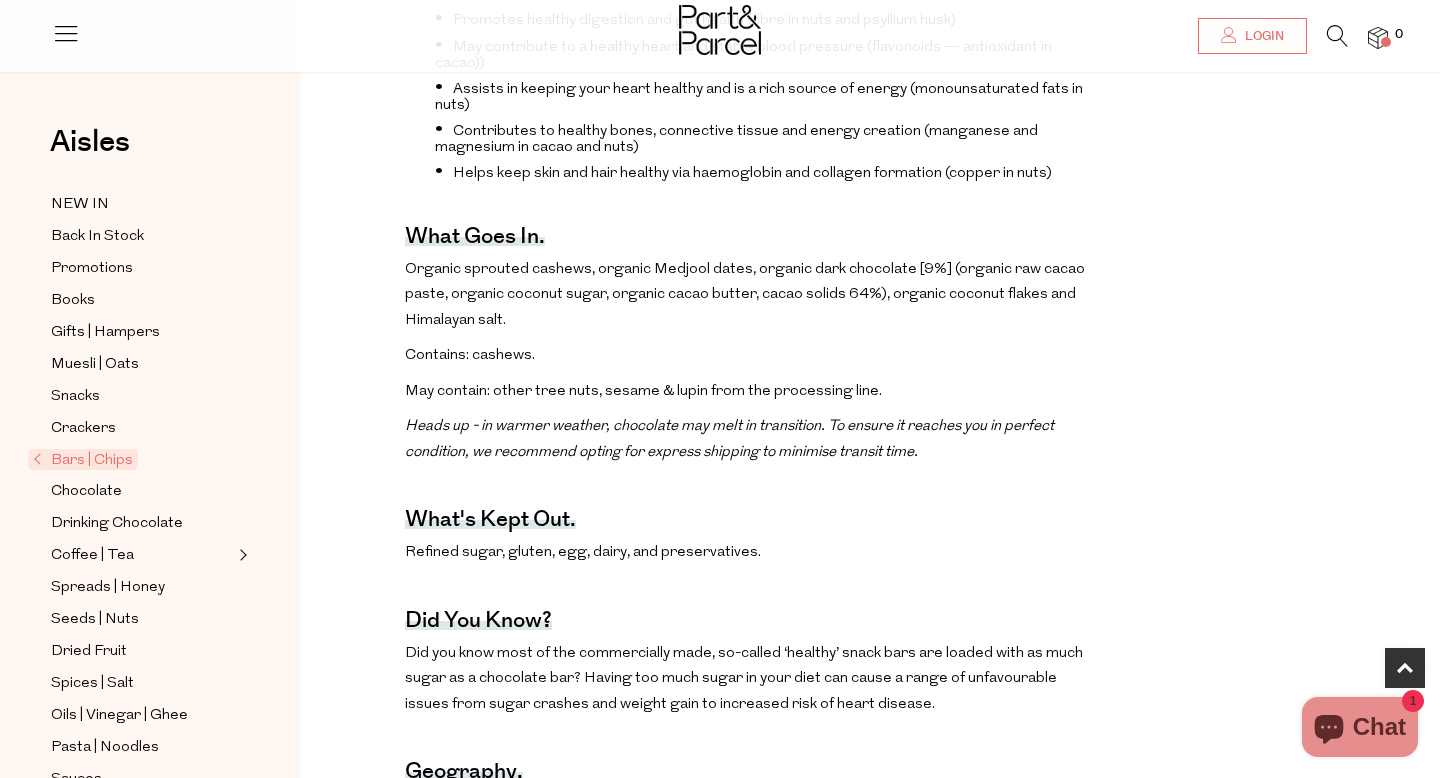 scroll, scrollTop: 828, scrollLeft: 0, axis: vertical 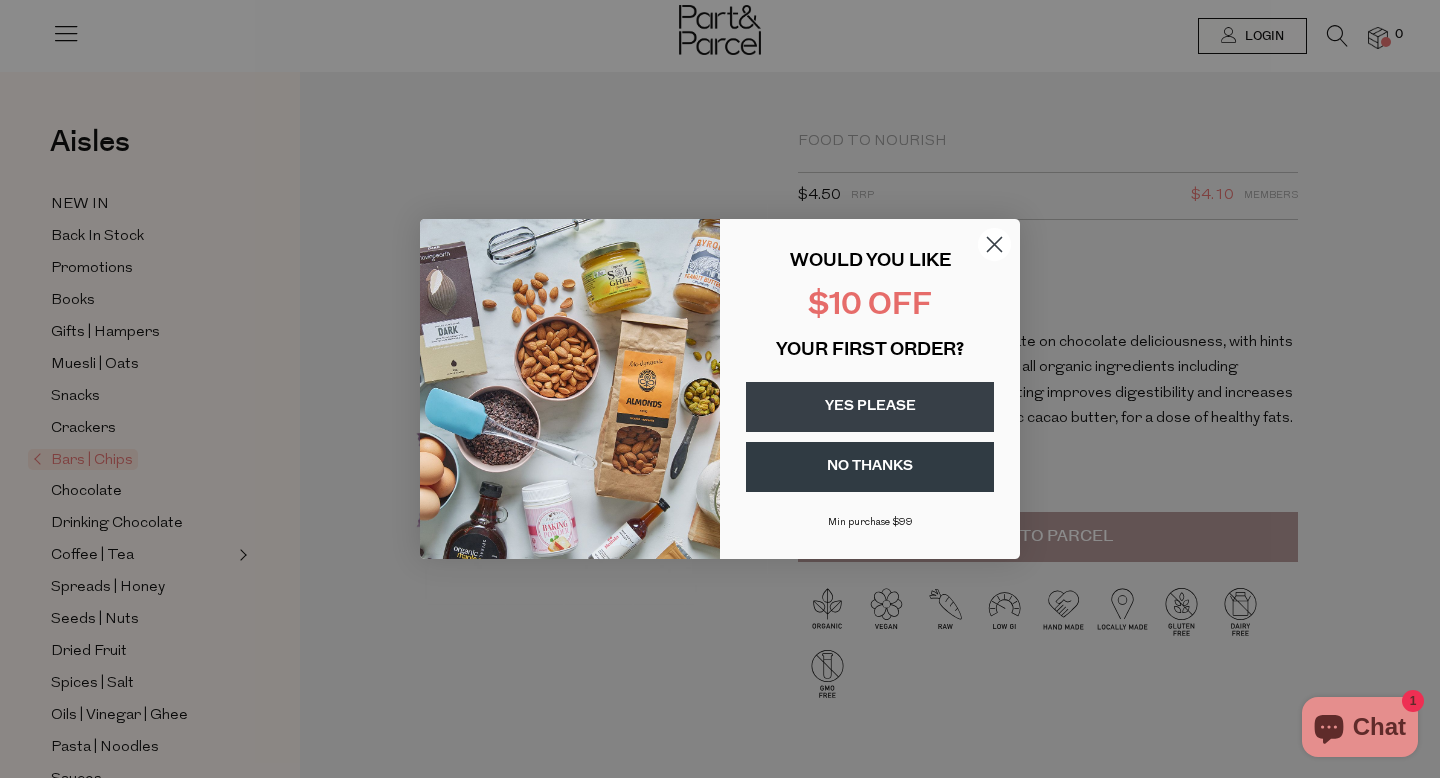 click 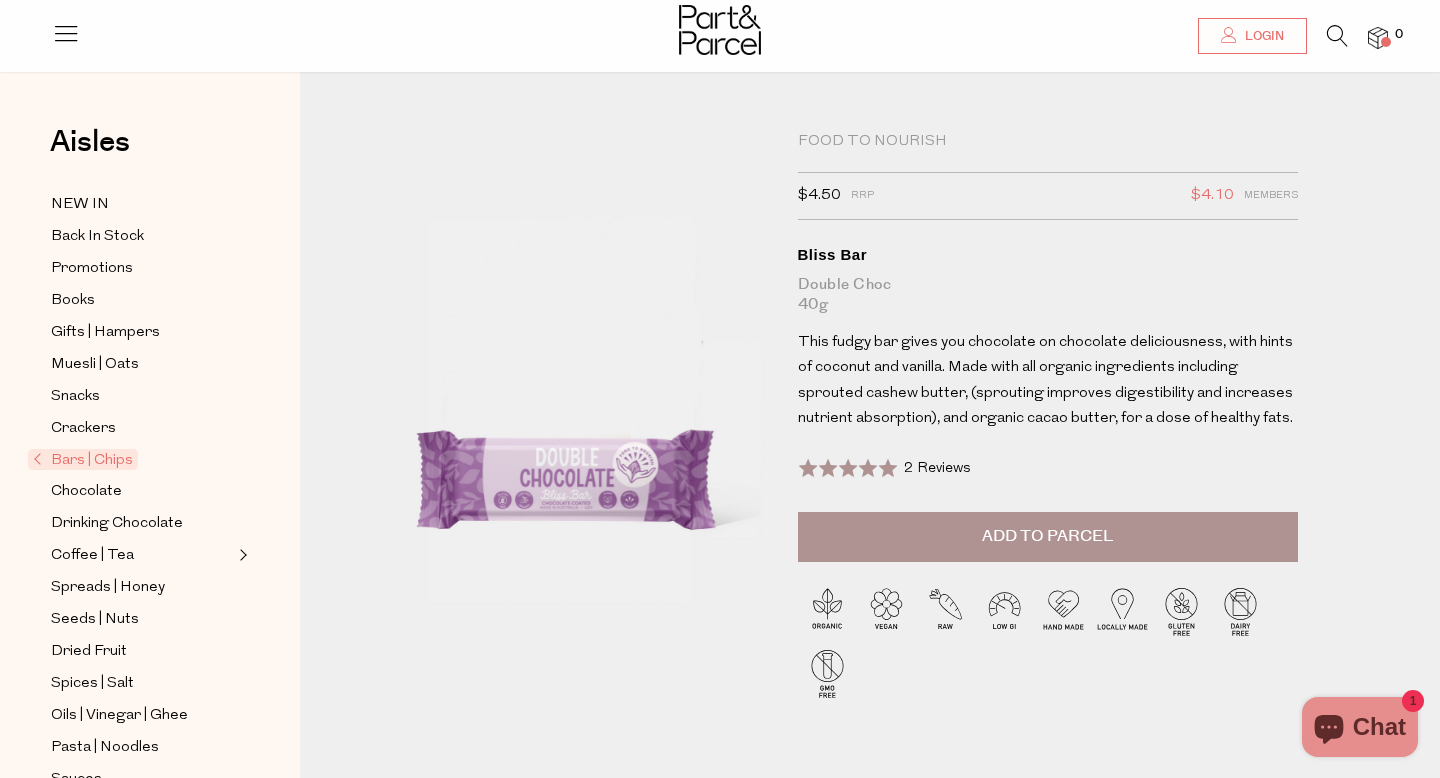 scroll, scrollTop: 534, scrollLeft: 0, axis: vertical 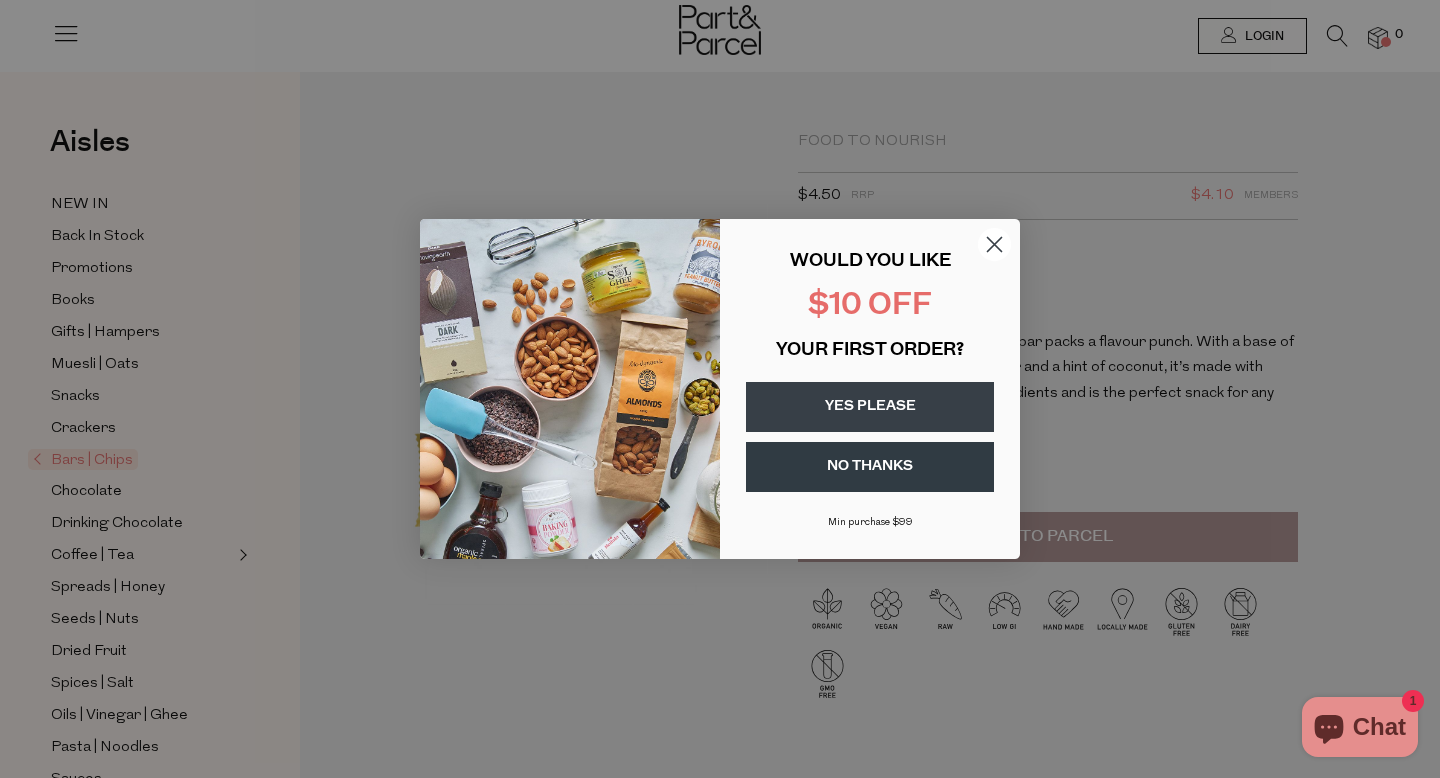 click 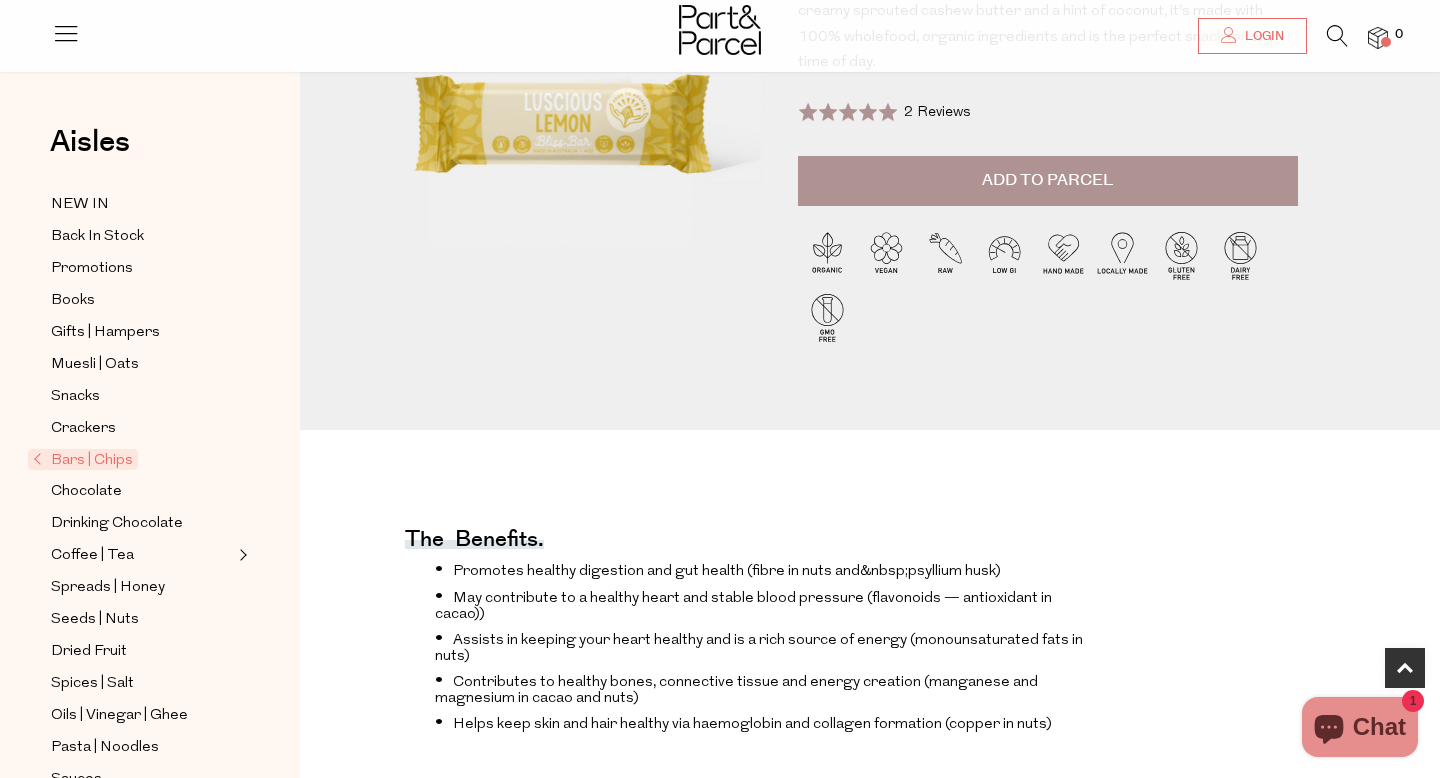 scroll, scrollTop: 856, scrollLeft: 0, axis: vertical 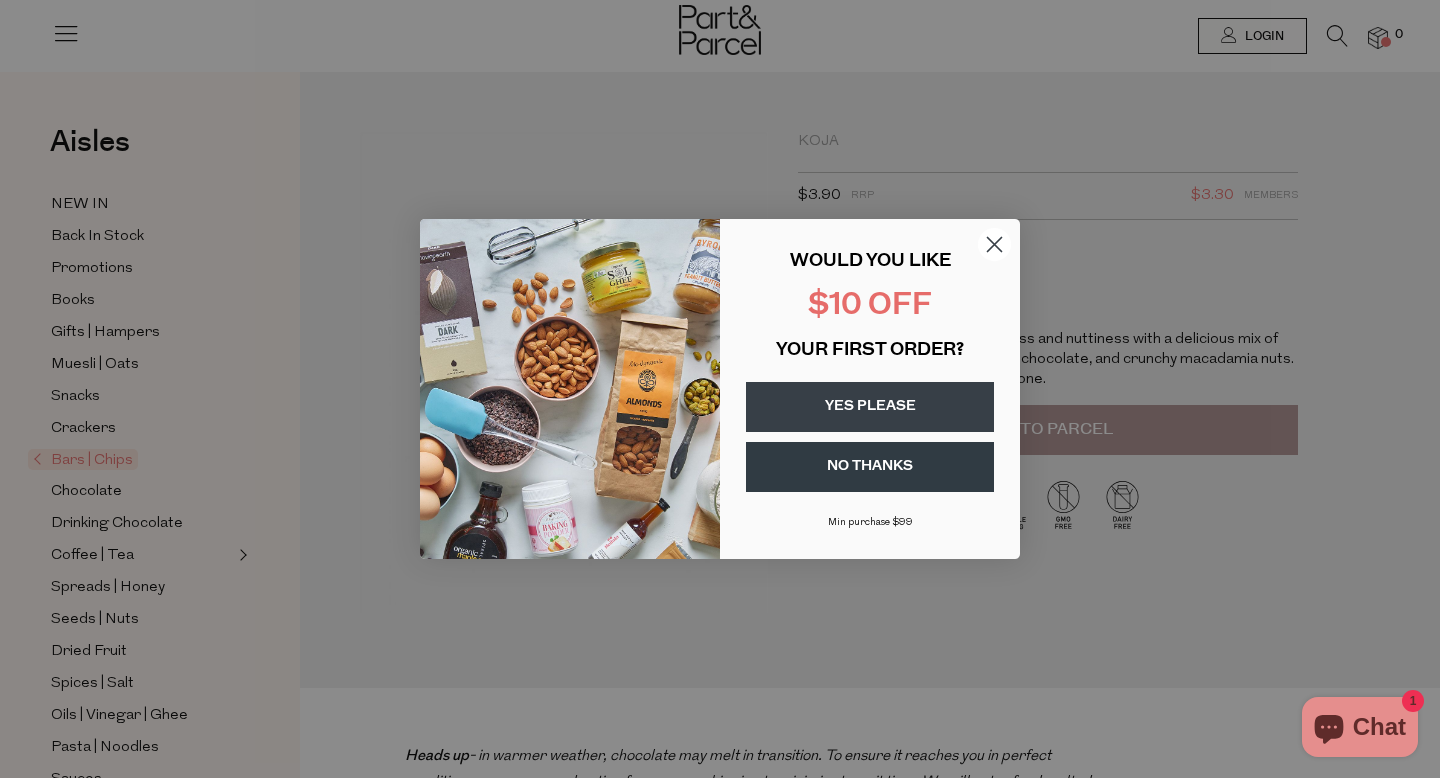 click 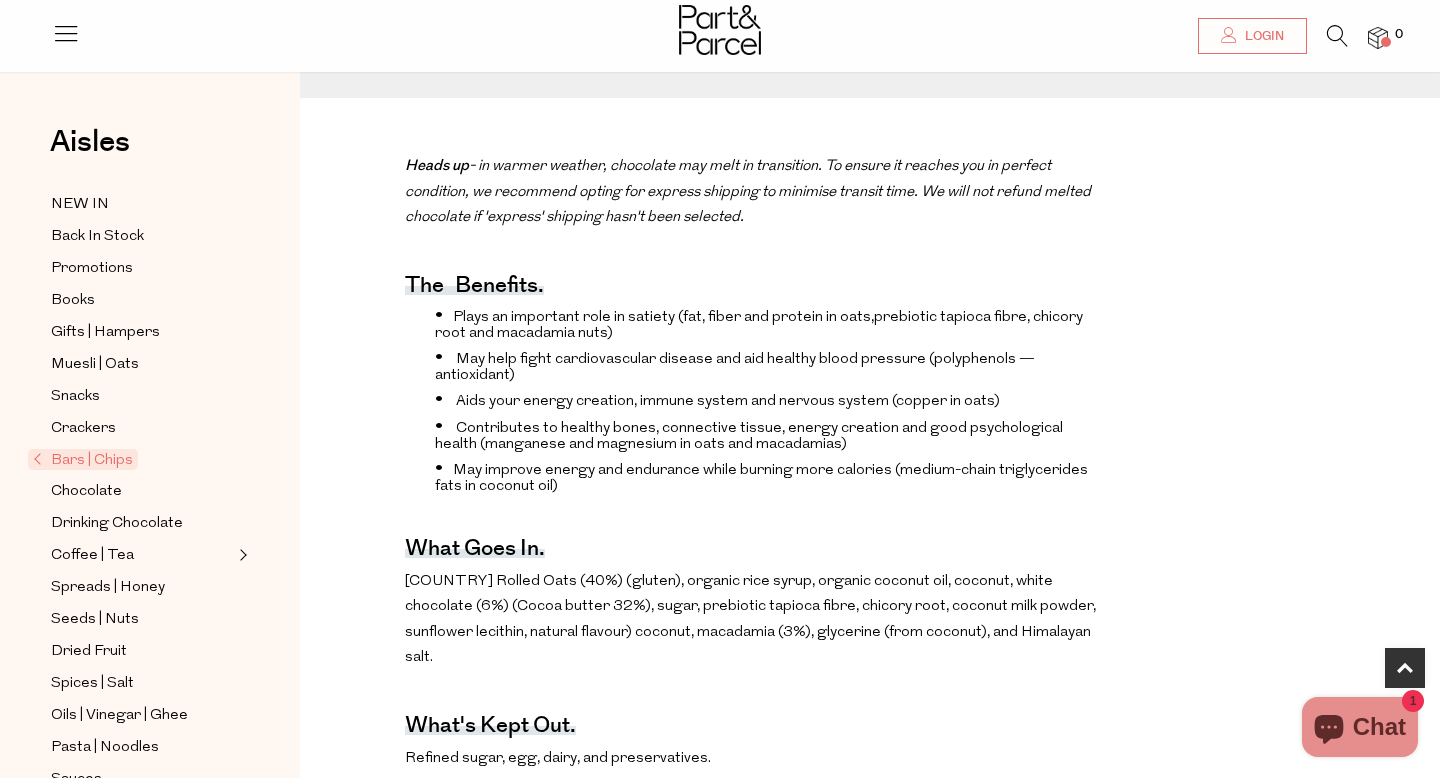 scroll, scrollTop: 0, scrollLeft: 0, axis: both 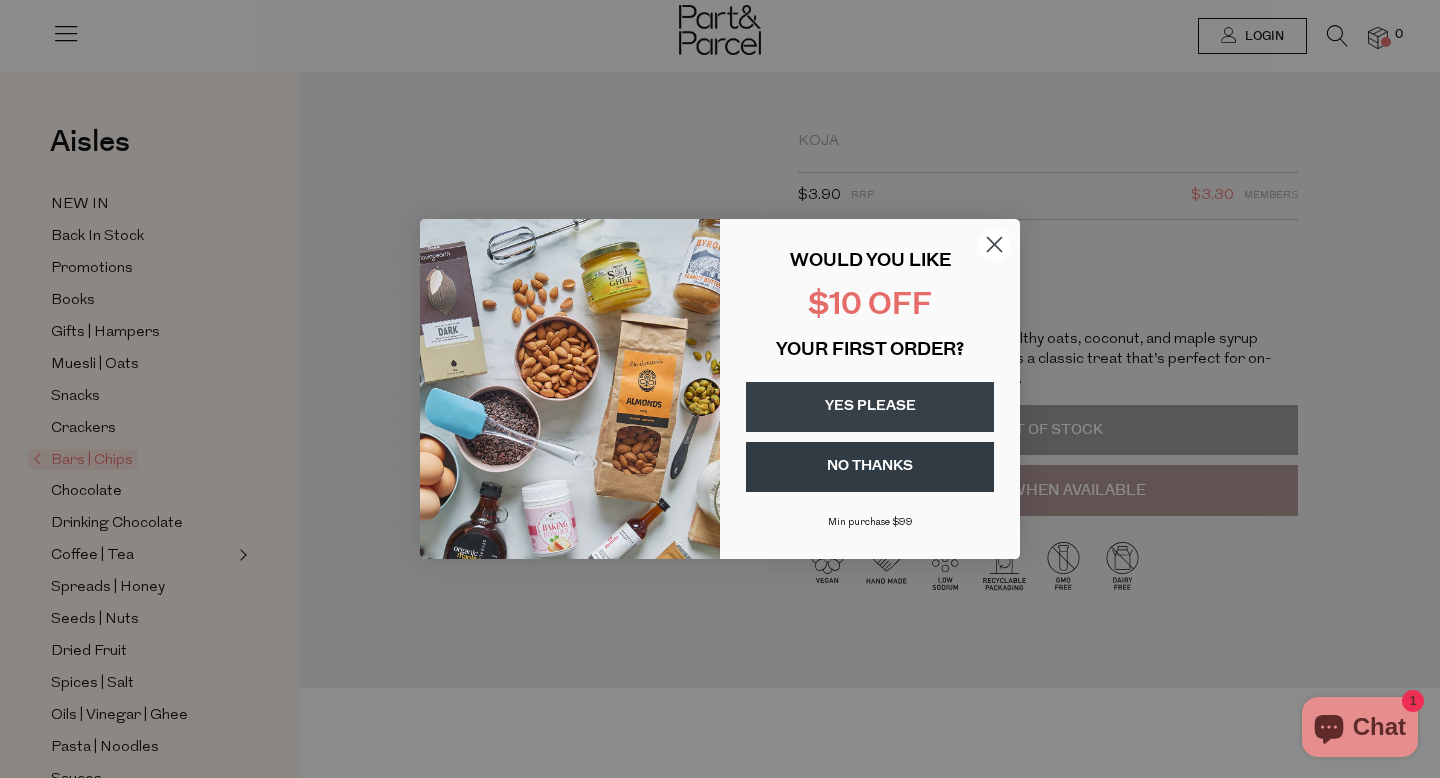 click 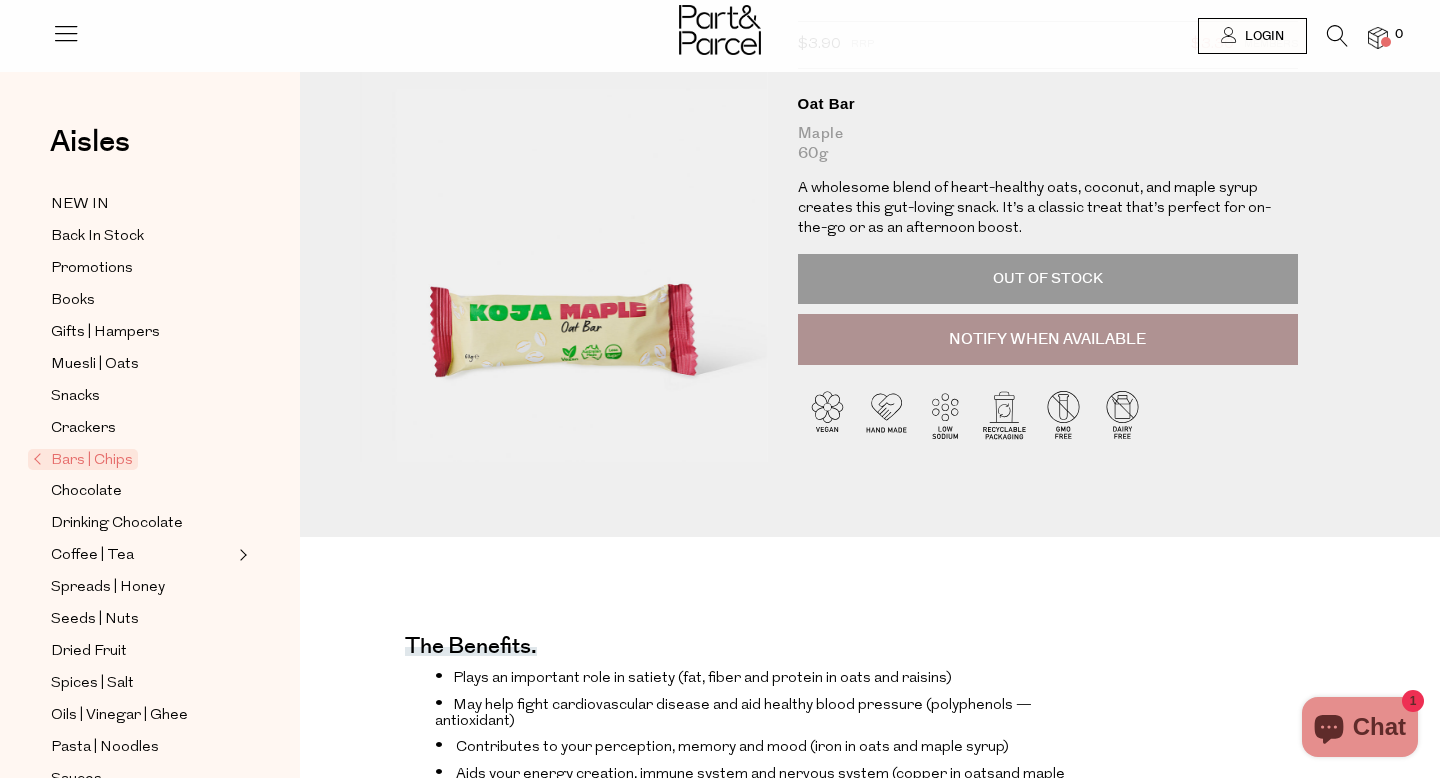 scroll, scrollTop: 0, scrollLeft: 0, axis: both 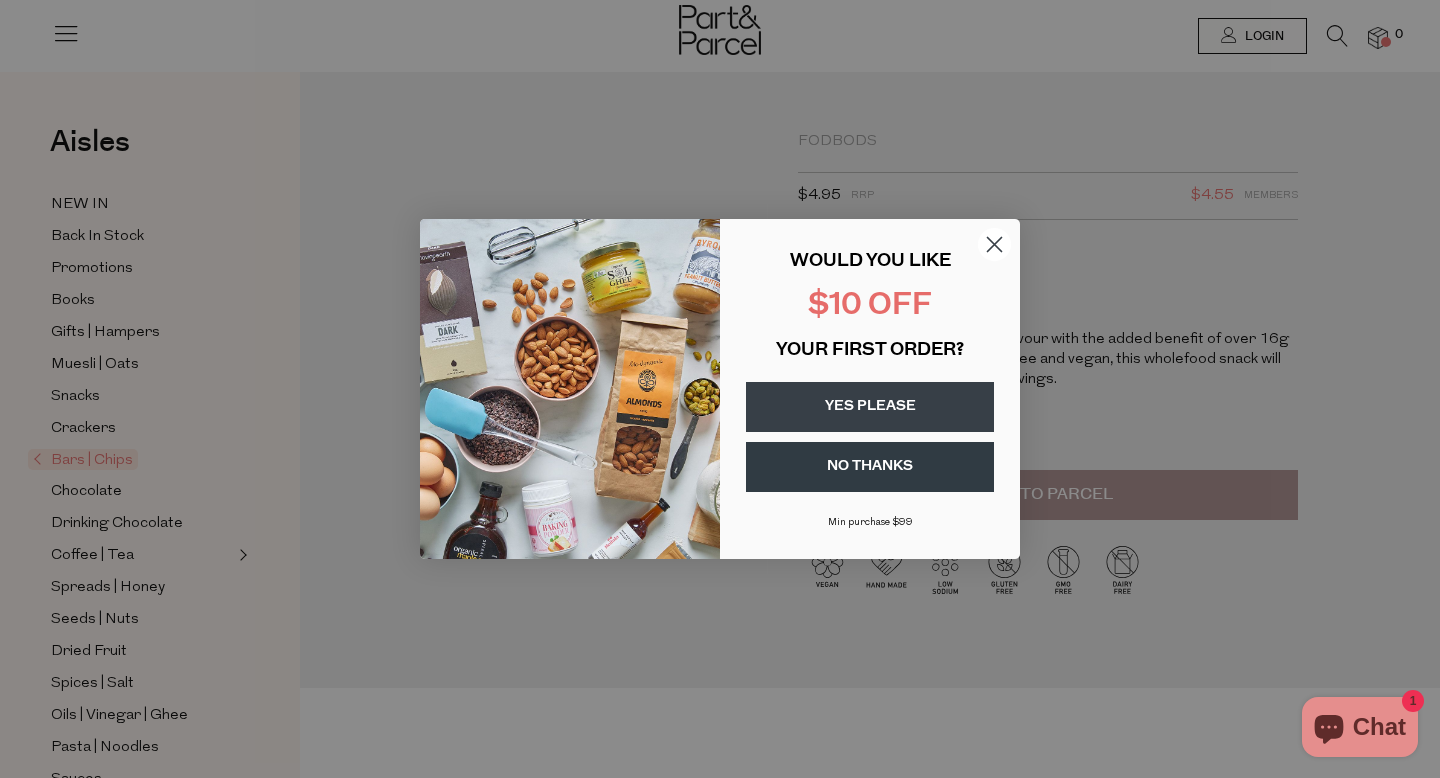 click 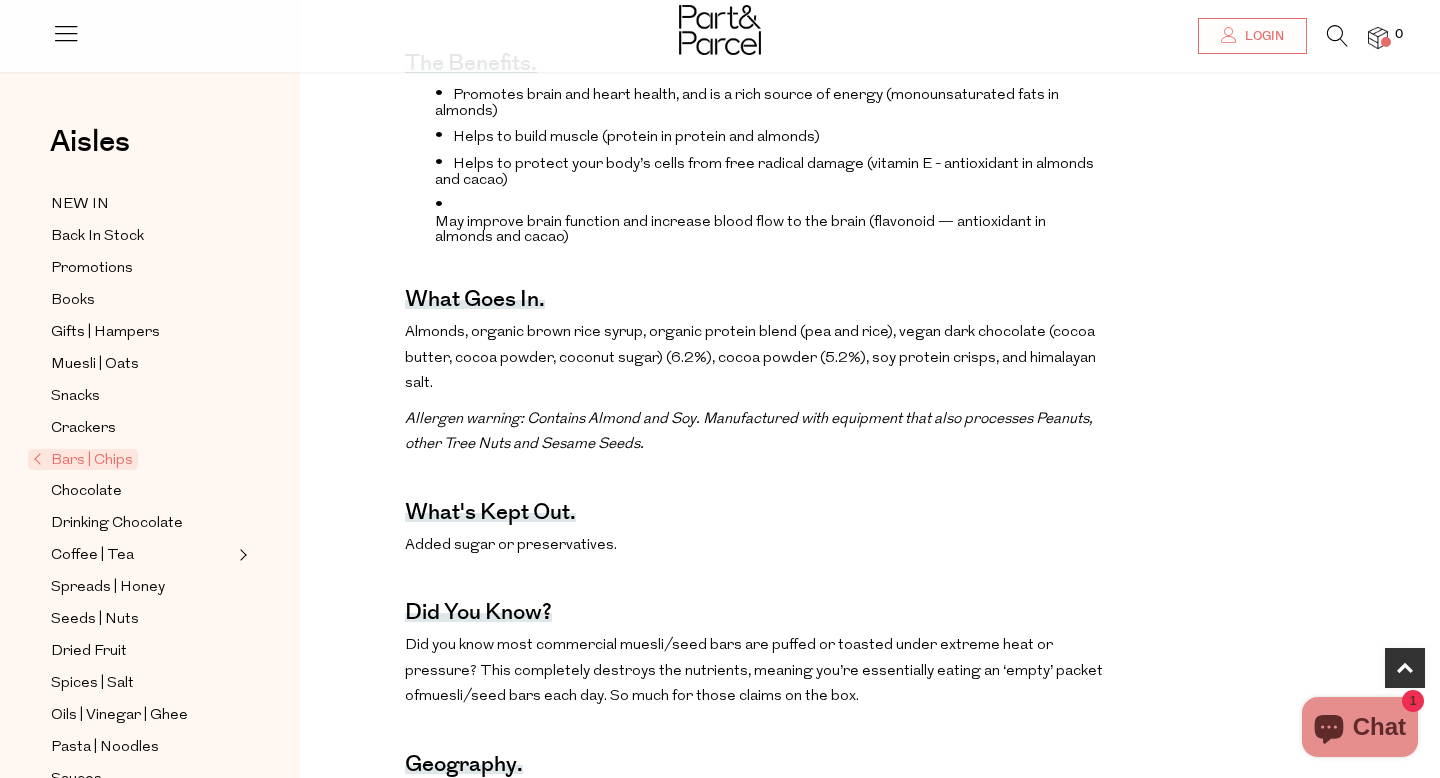 scroll, scrollTop: 733, scrollLeft: 0, axis: vertical 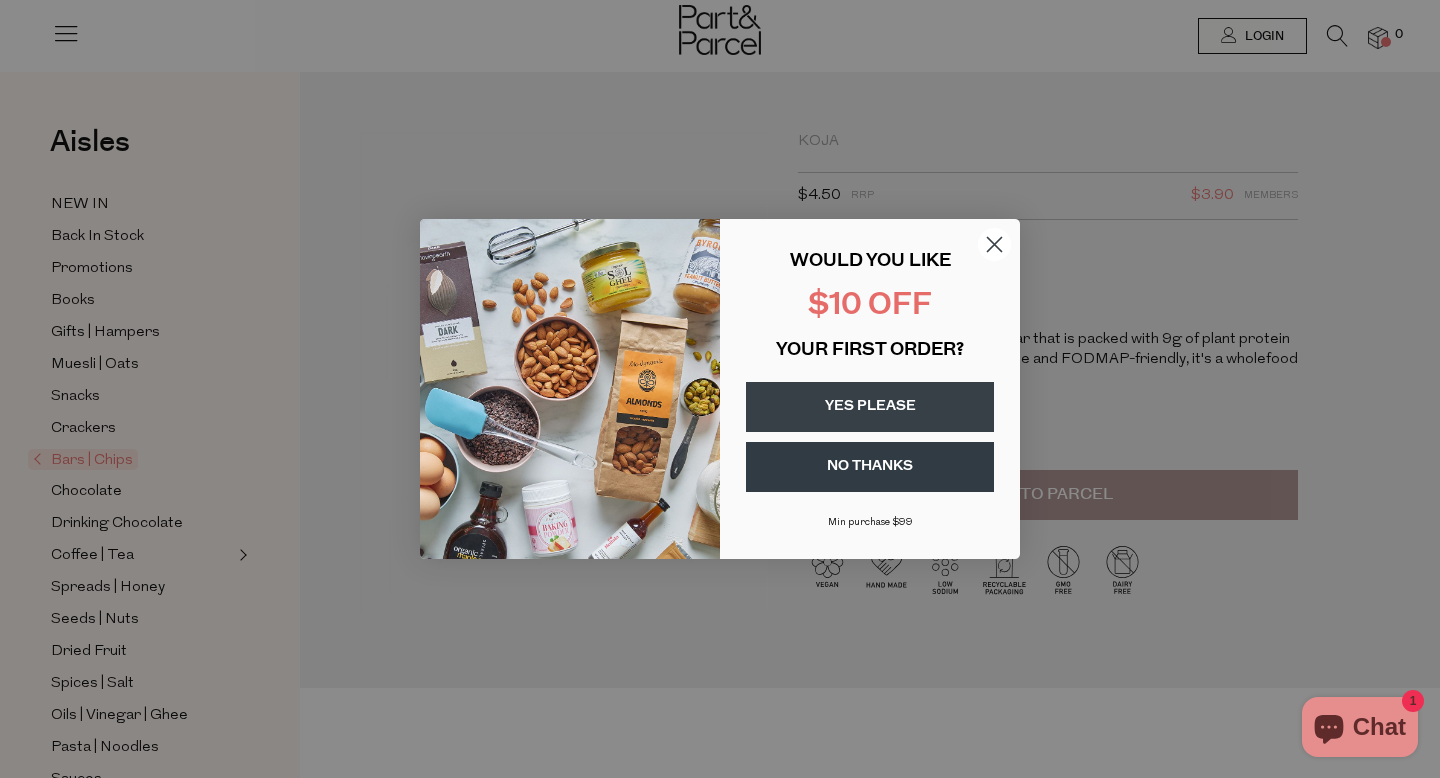 click 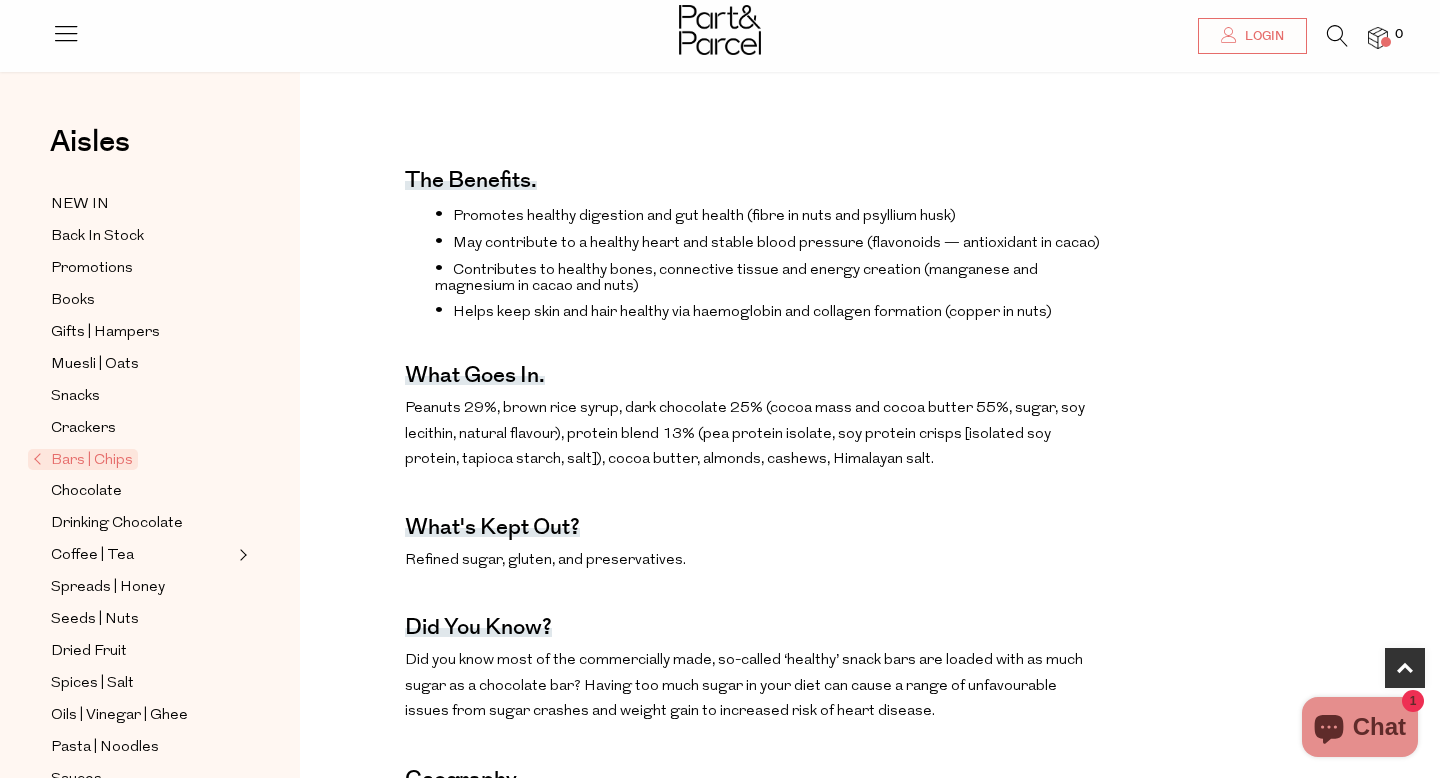 scroll, scrollTop: 622, scrollLeft: 0, axis: vertical 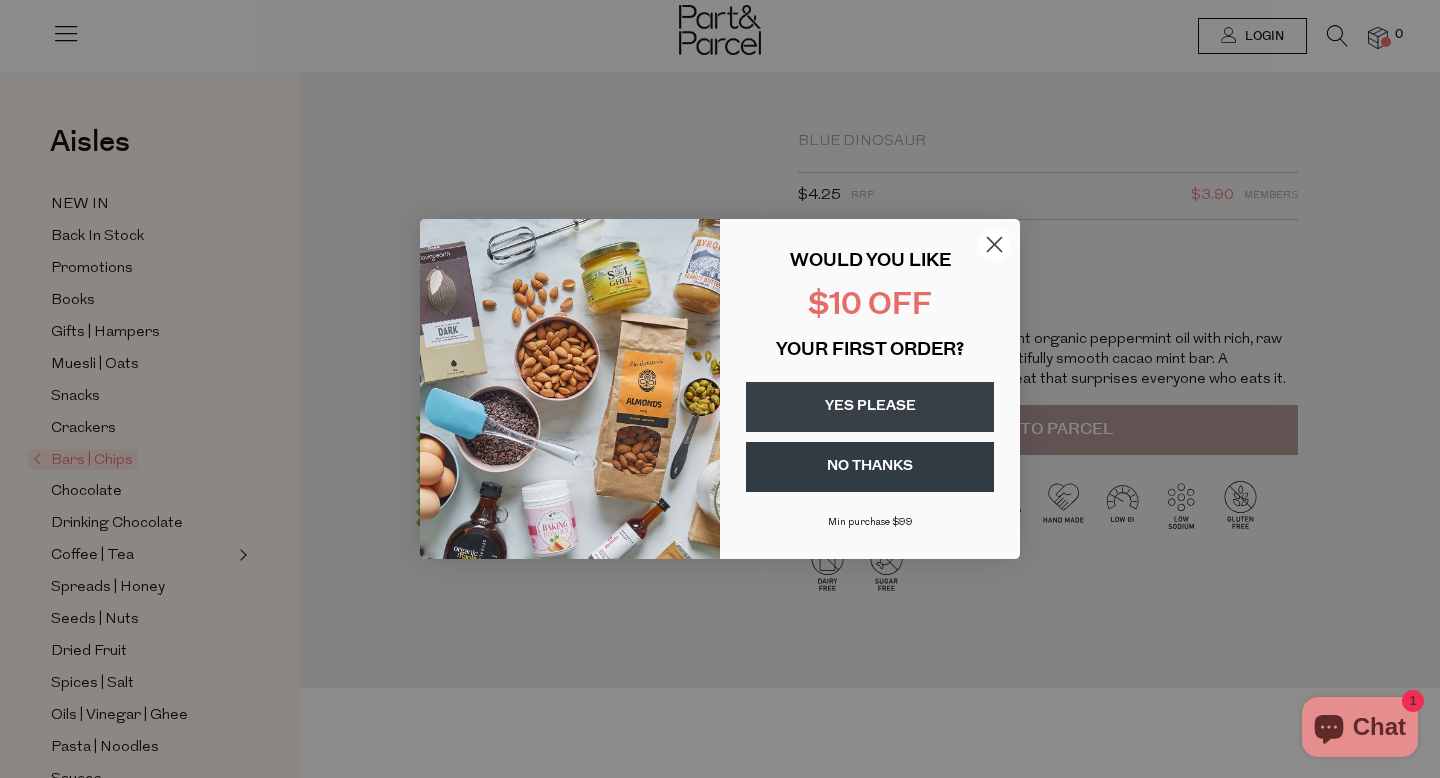click 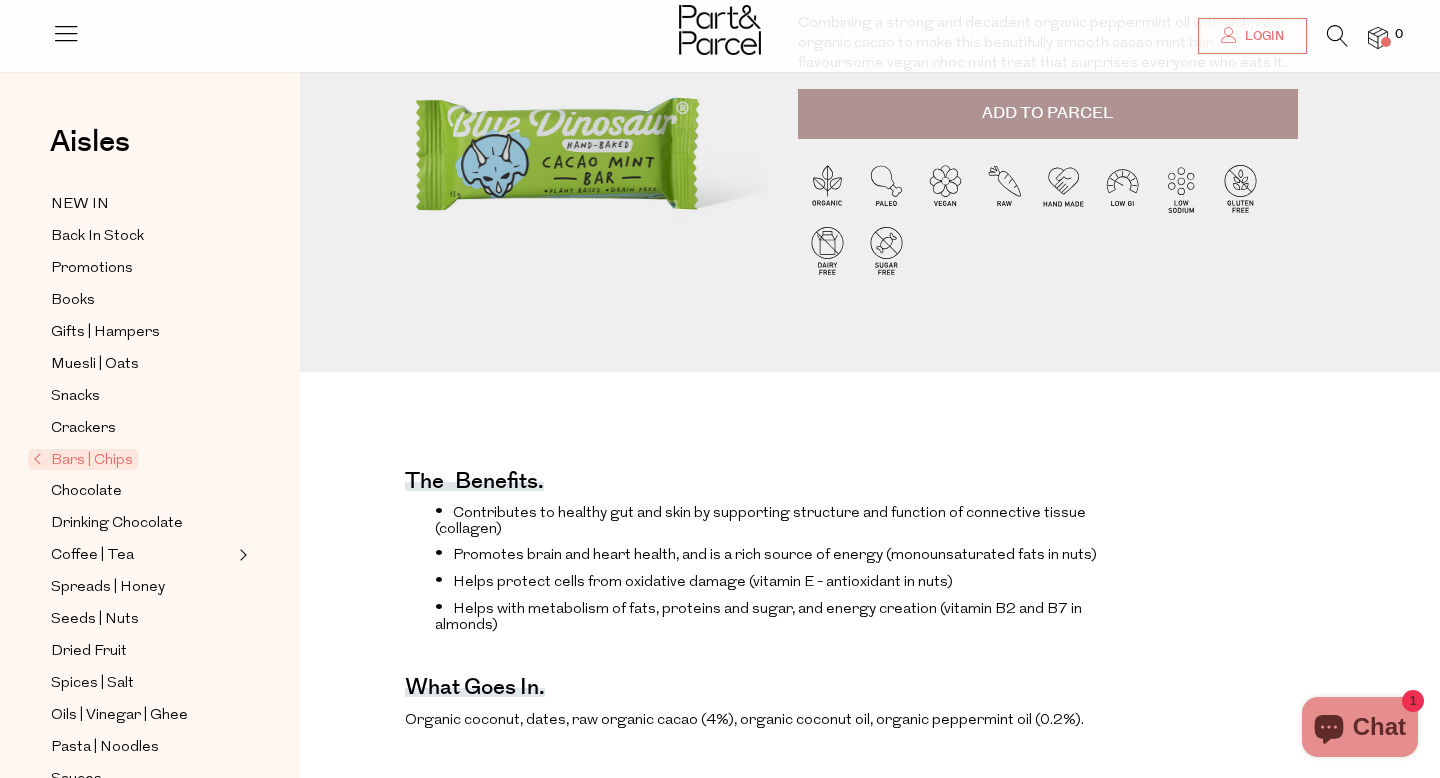 scroll, scrollTop: 611, scrollLeft: 0, axis: vertical 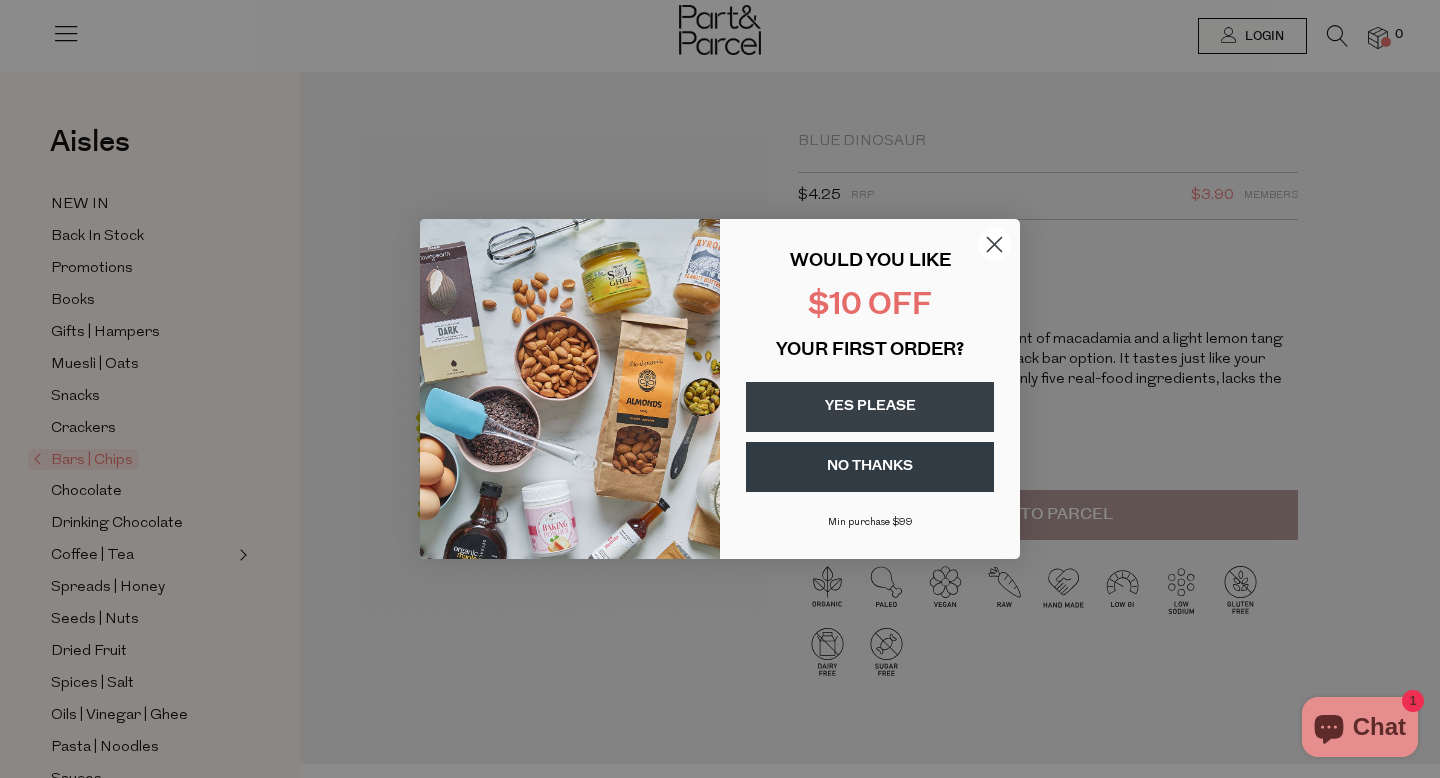 click 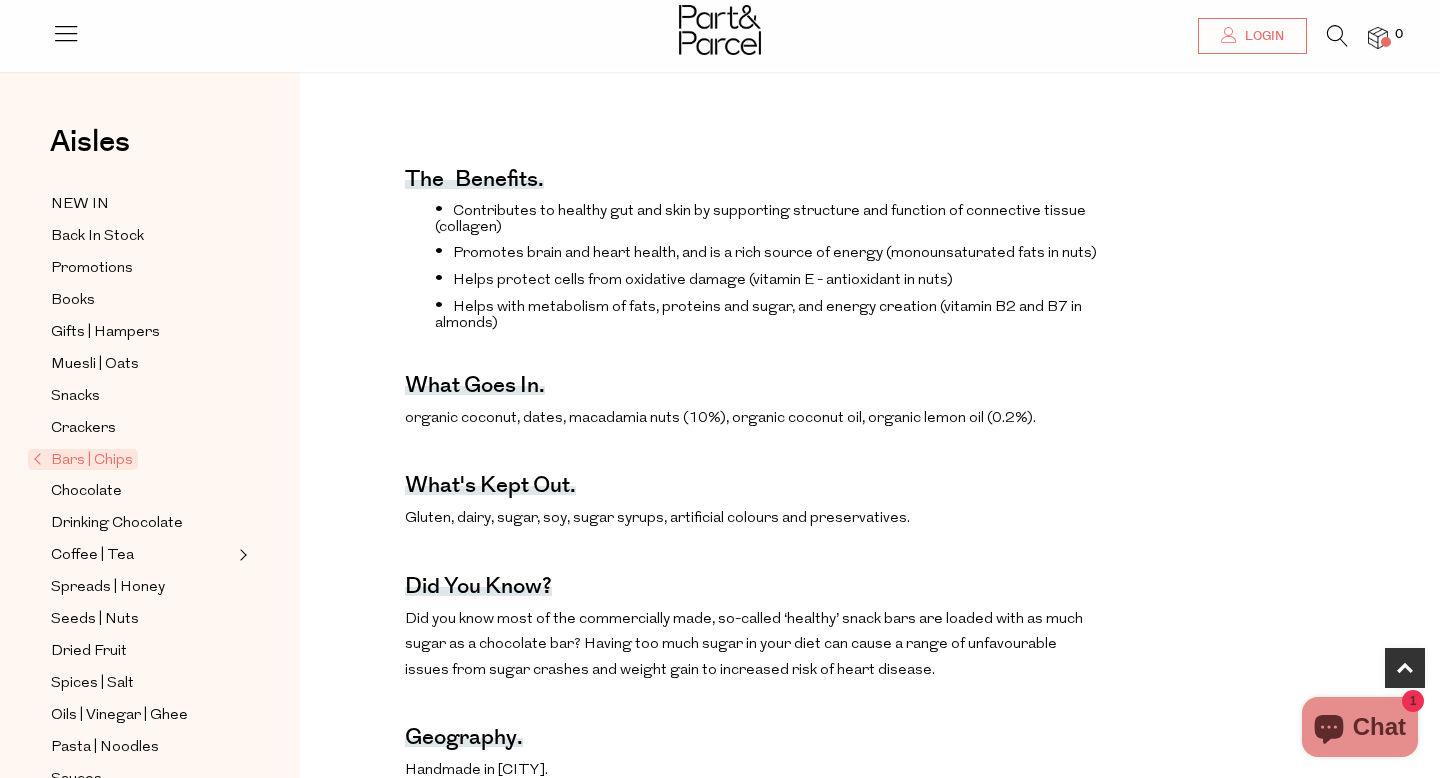 scroll, scrollTop: 0, scrollLeft: 0, axis: both 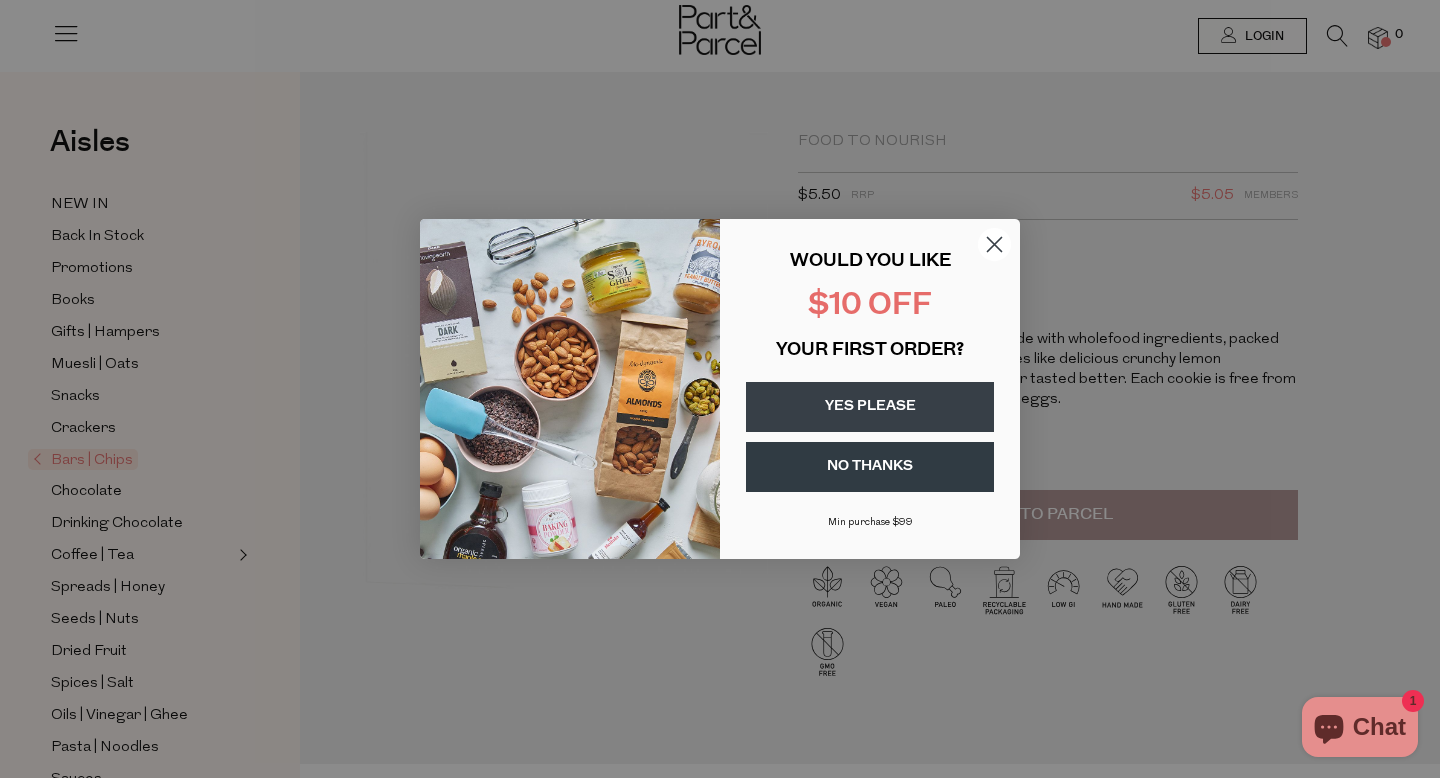 click 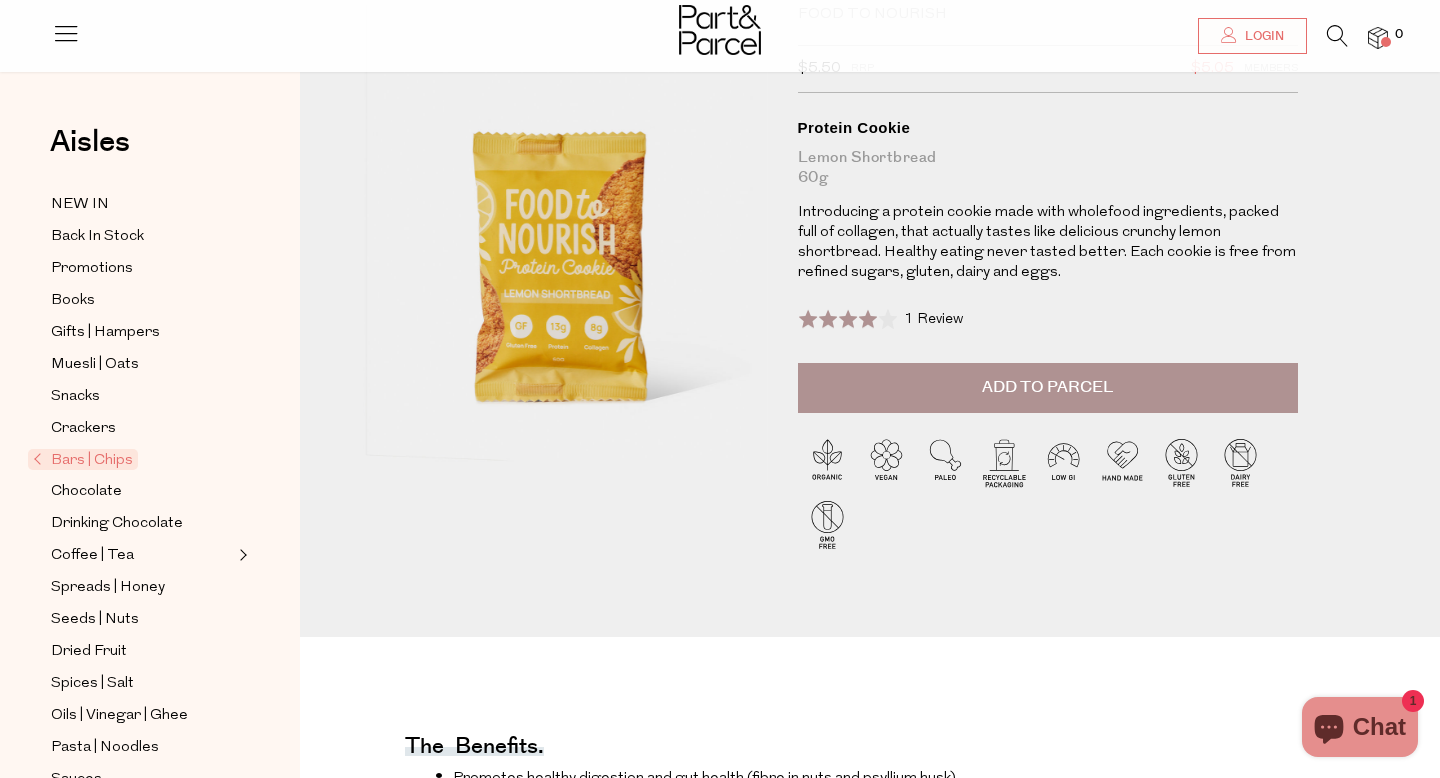 scroll, scrollTop: 0, scrollLeft: 0, axis: both 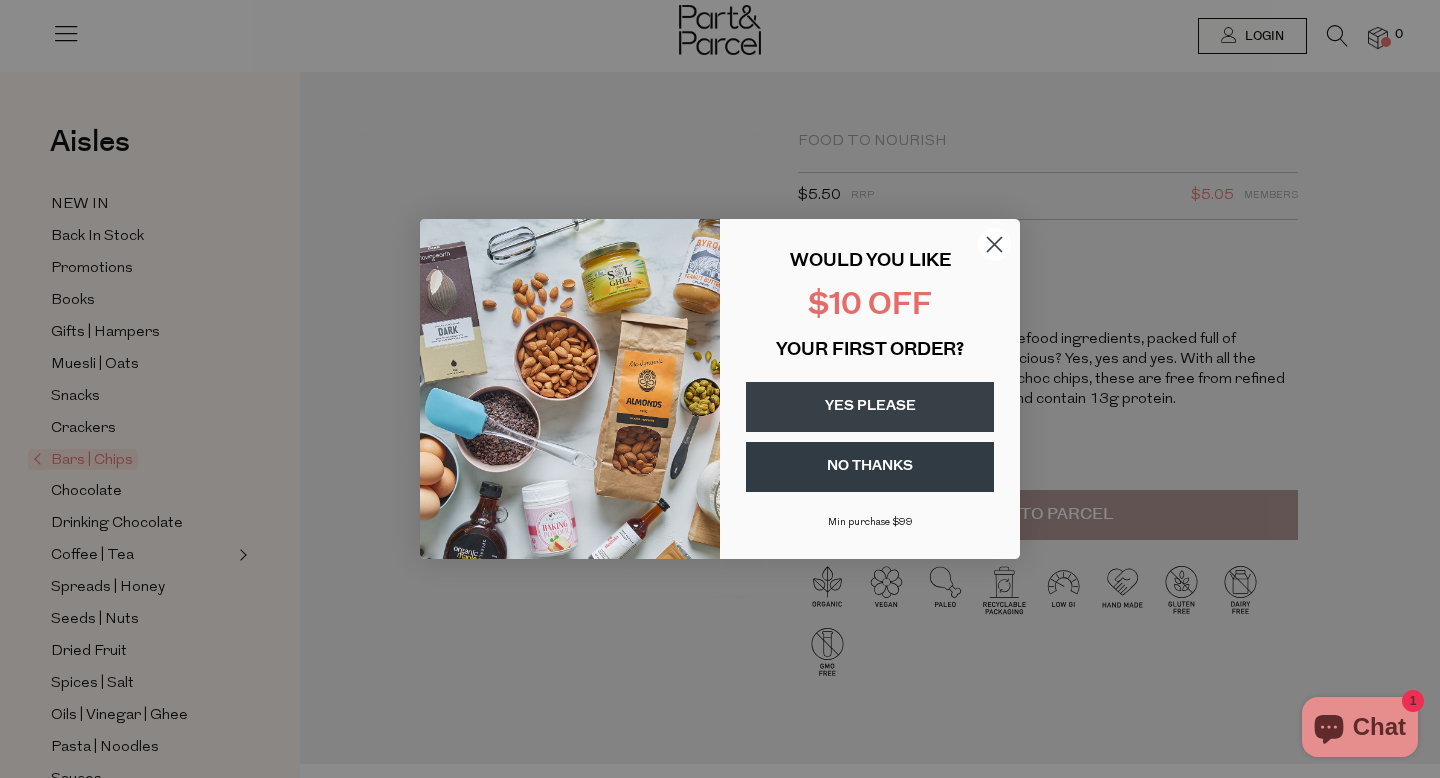 click 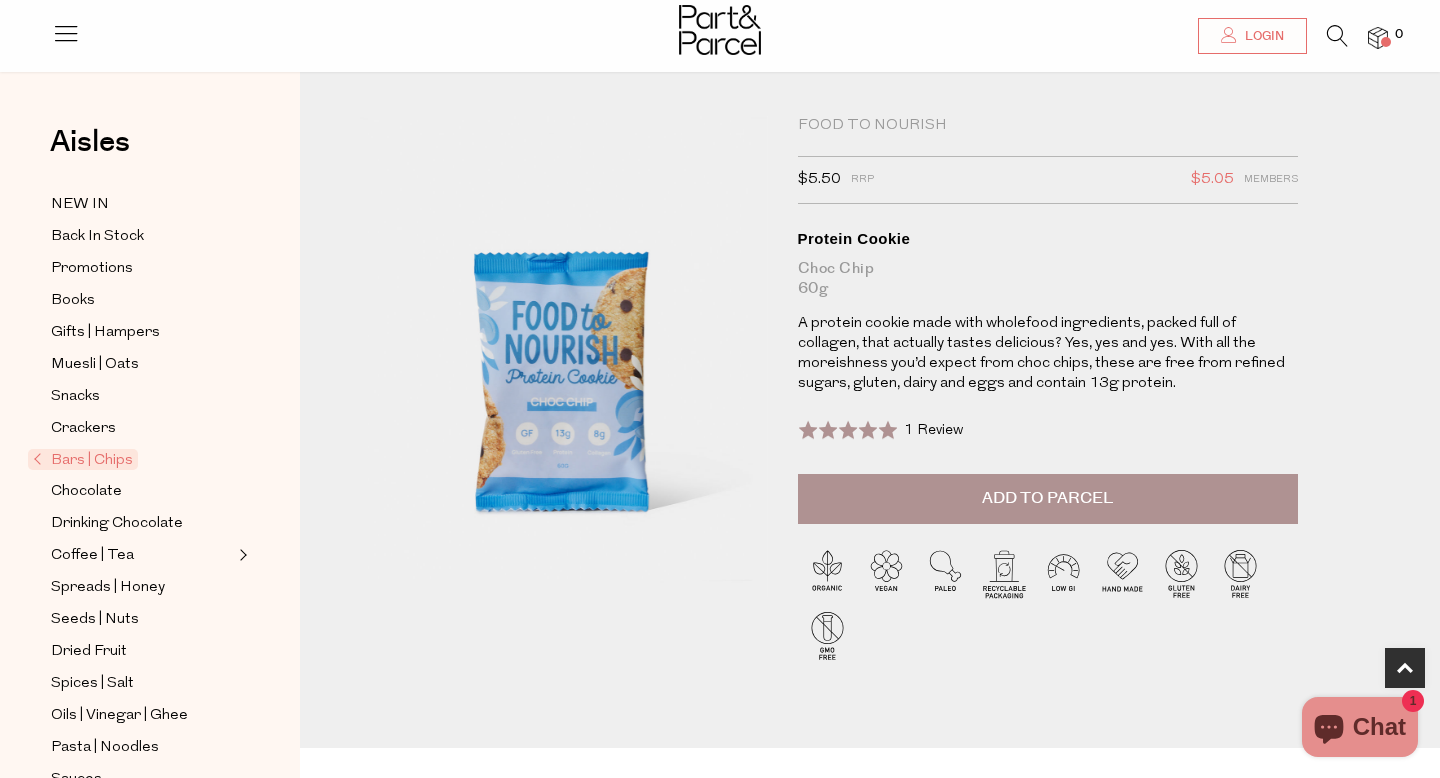 scroll, scrollTop: 0, scrollLeft: 0, axis: both 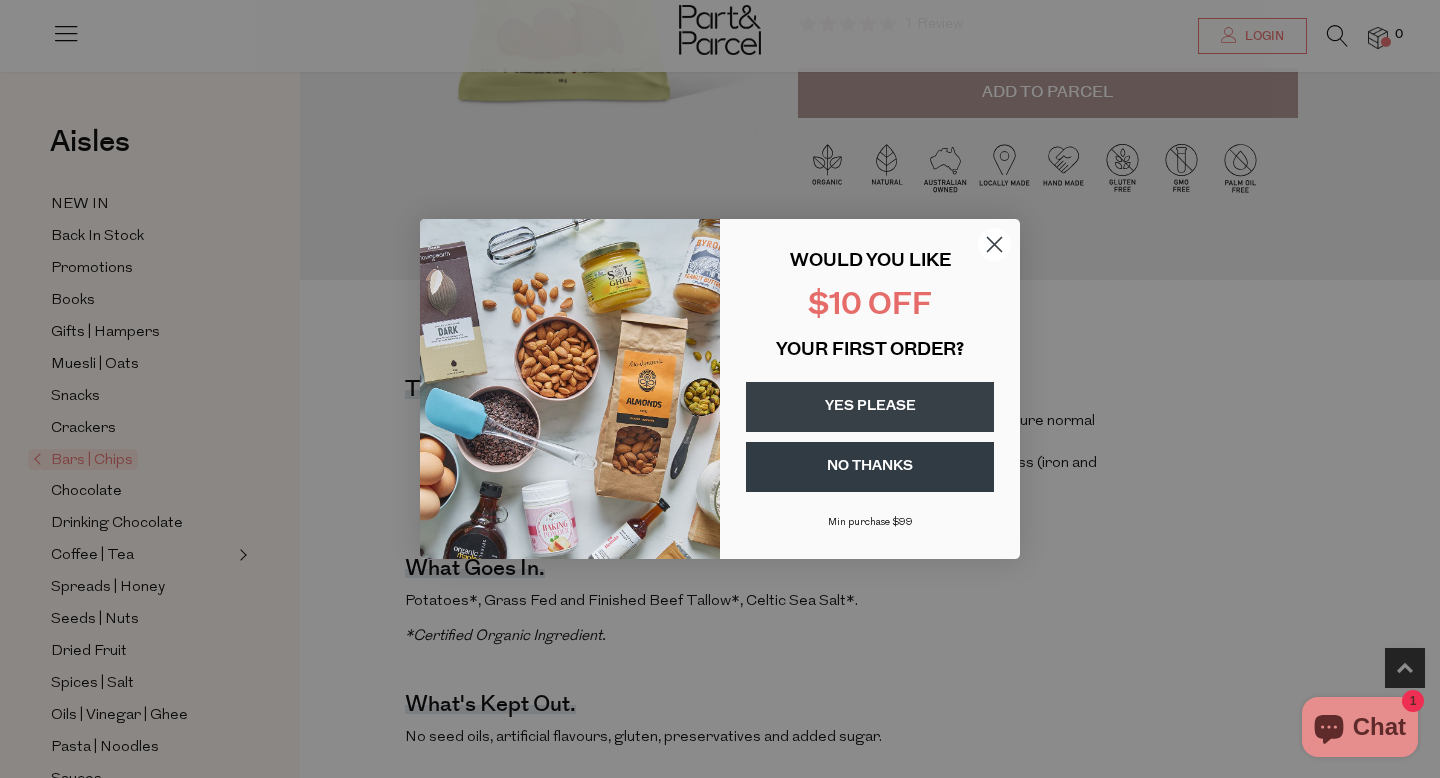 click 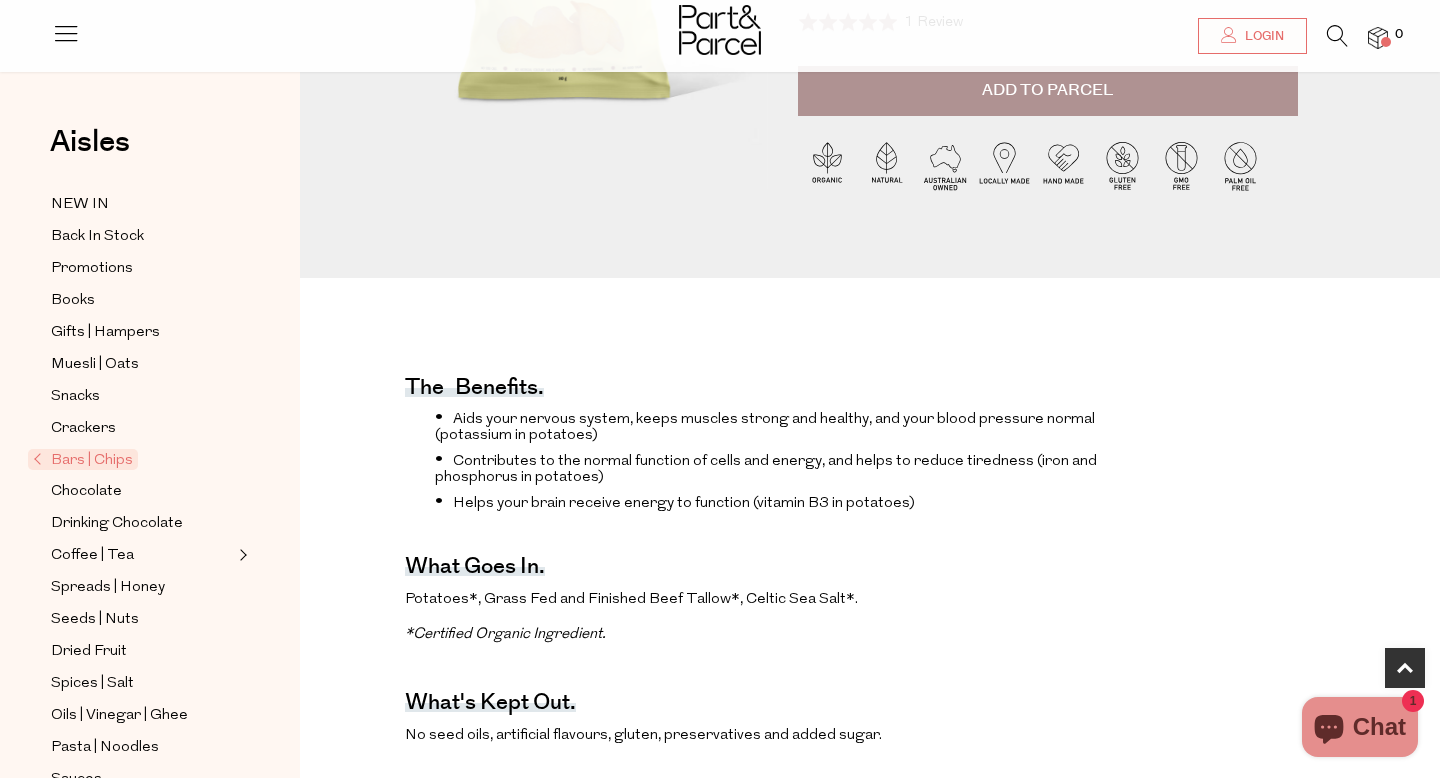 scroll, scrollTop: 0, scrollLeft: 0, axis: both 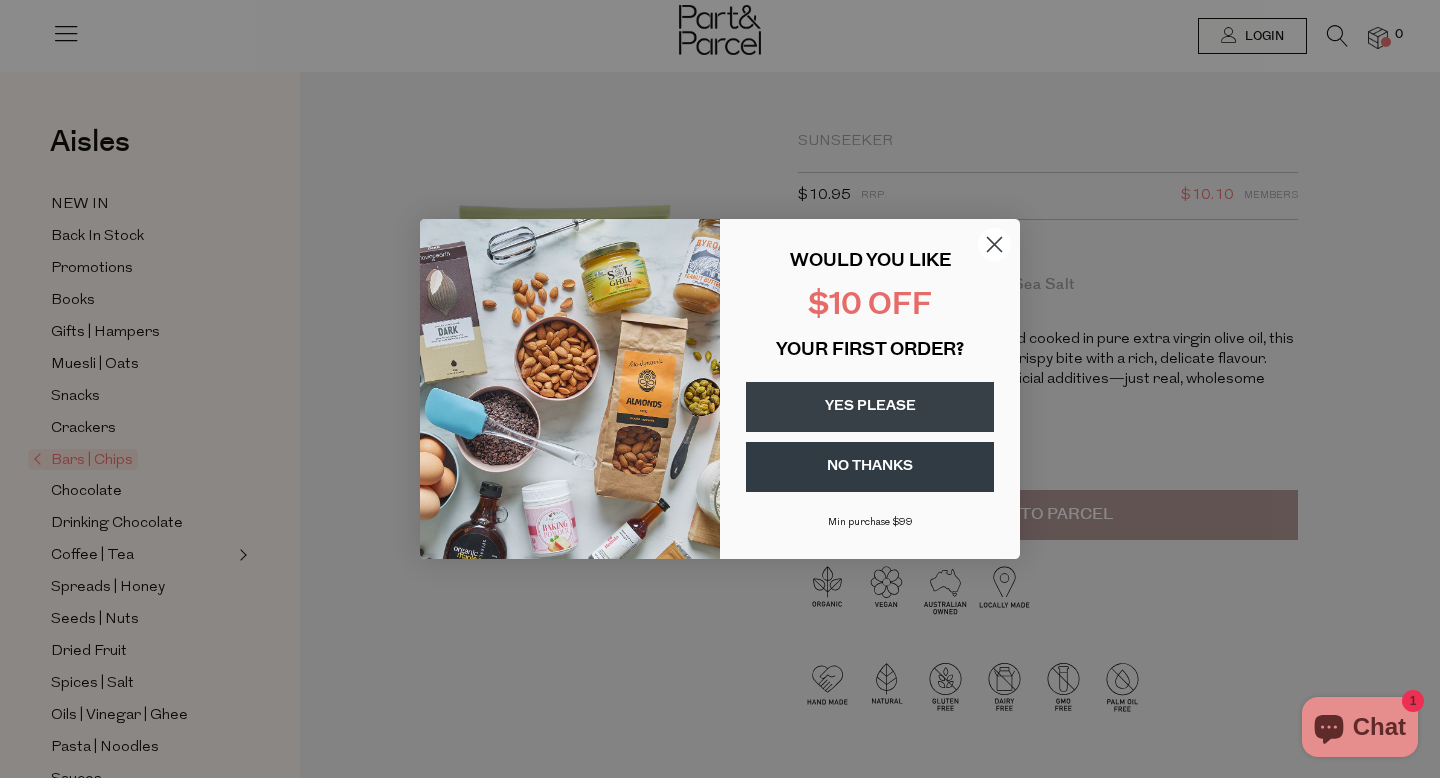 click 